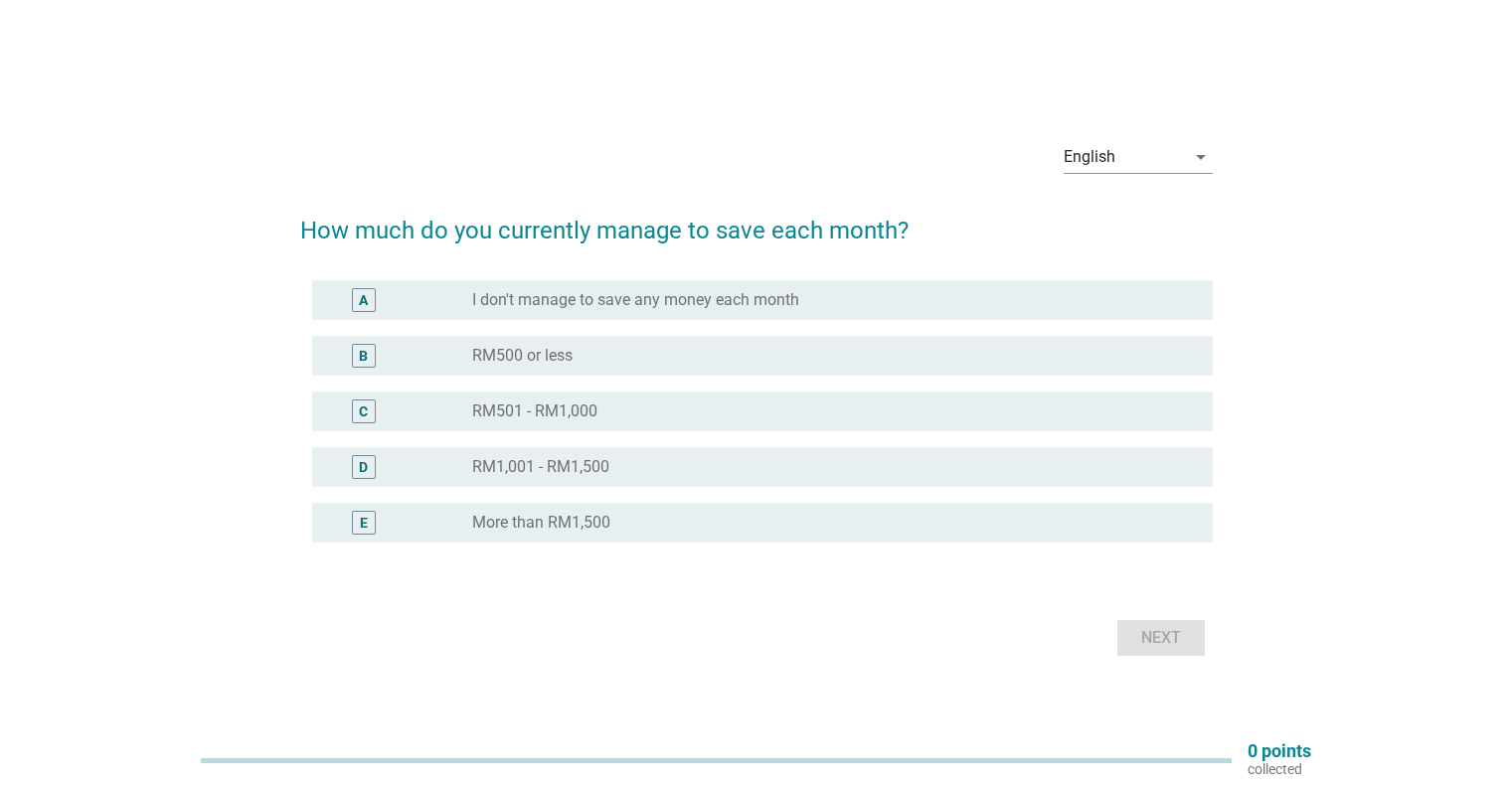 scroll, scrollTop: 0, scrollLeft: 0, axis: both 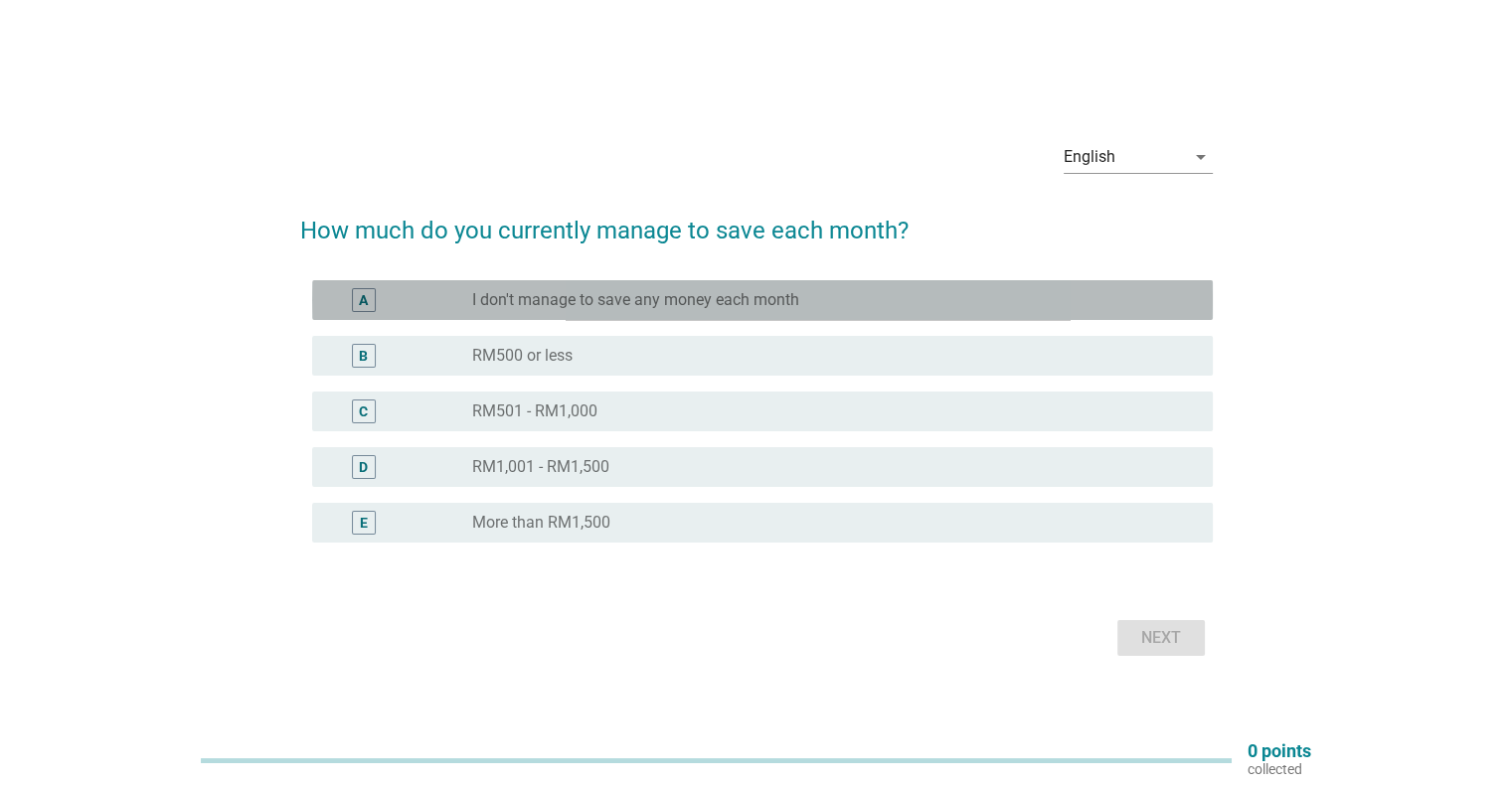 click on "I don't manage to save any money each month" at bounding box center [635, 300] 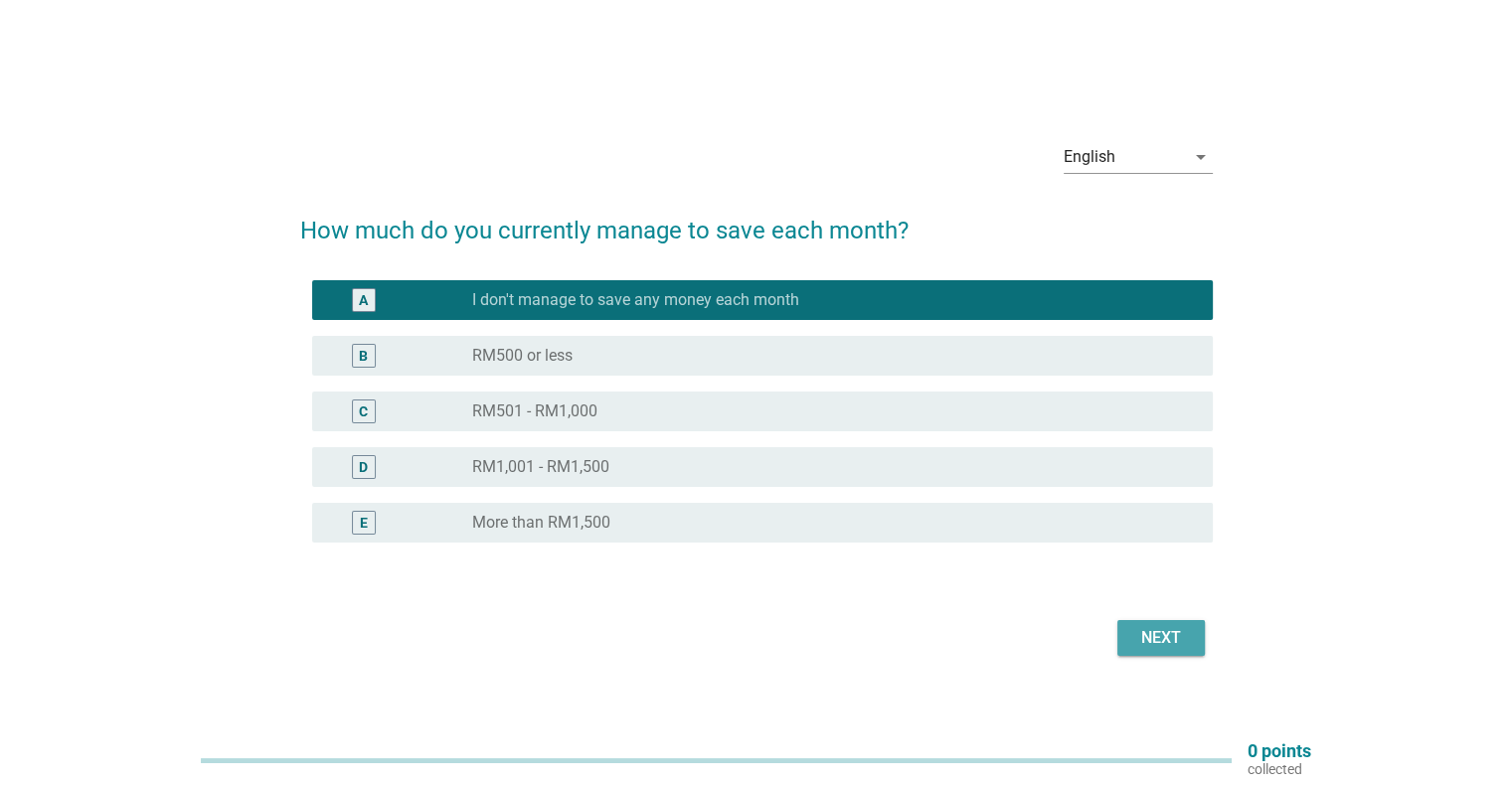 click on "Next" at bounding box center [1161, 638] 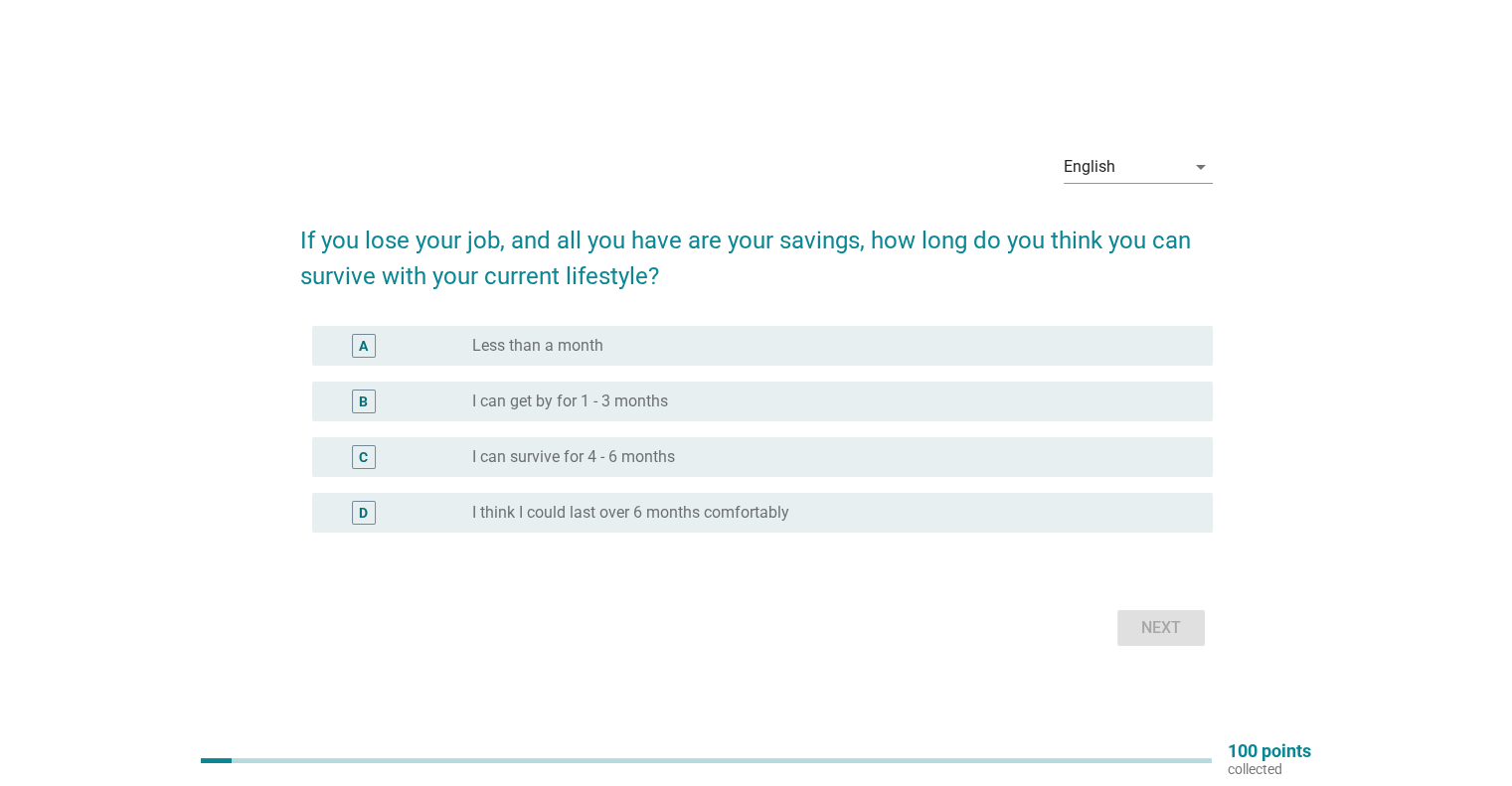 click on "A     radio_button_unchecked Less than a month" at bounding box center [762, 346] 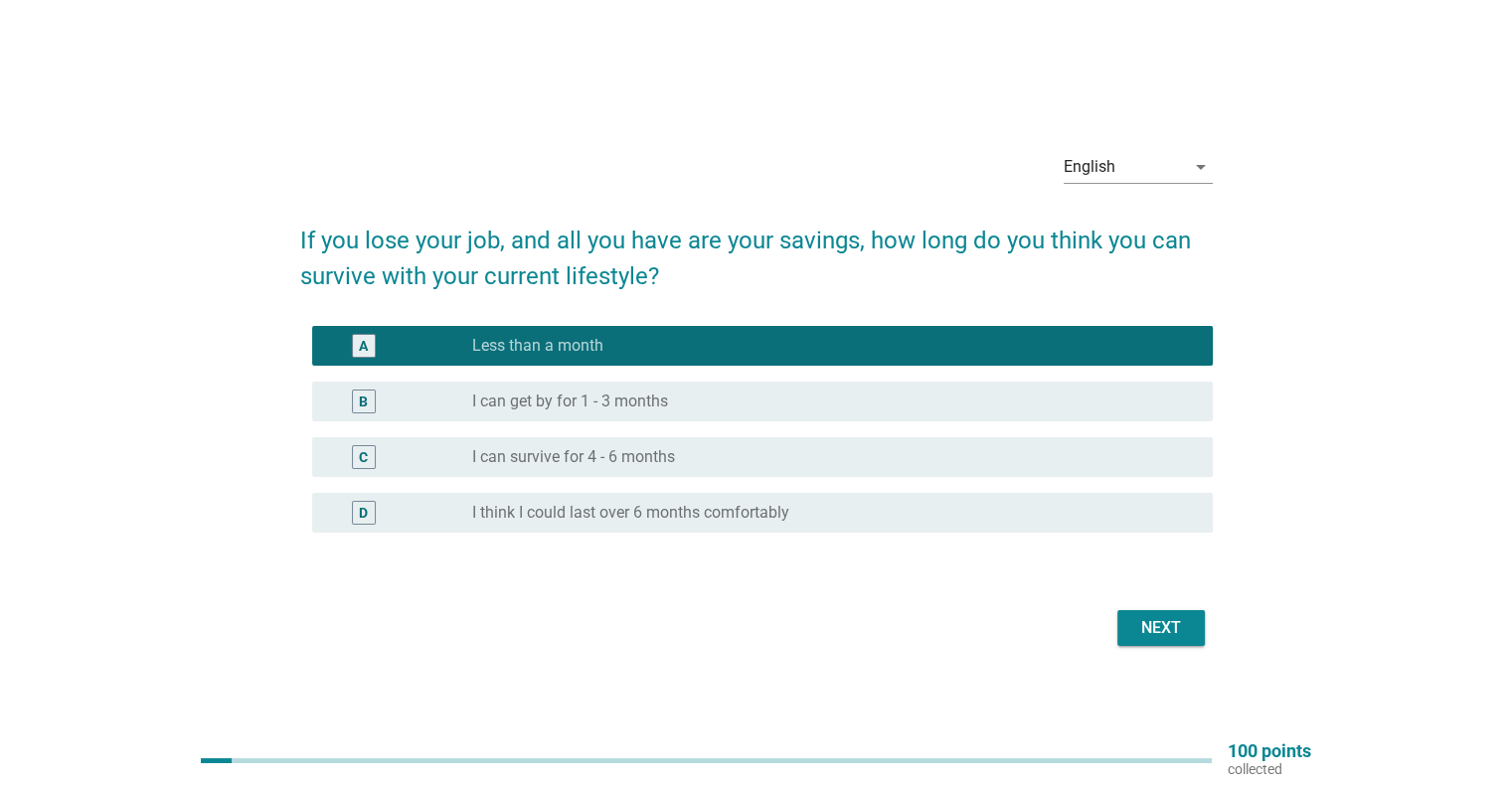 click on "Next" at bounding box center (1161, 628) 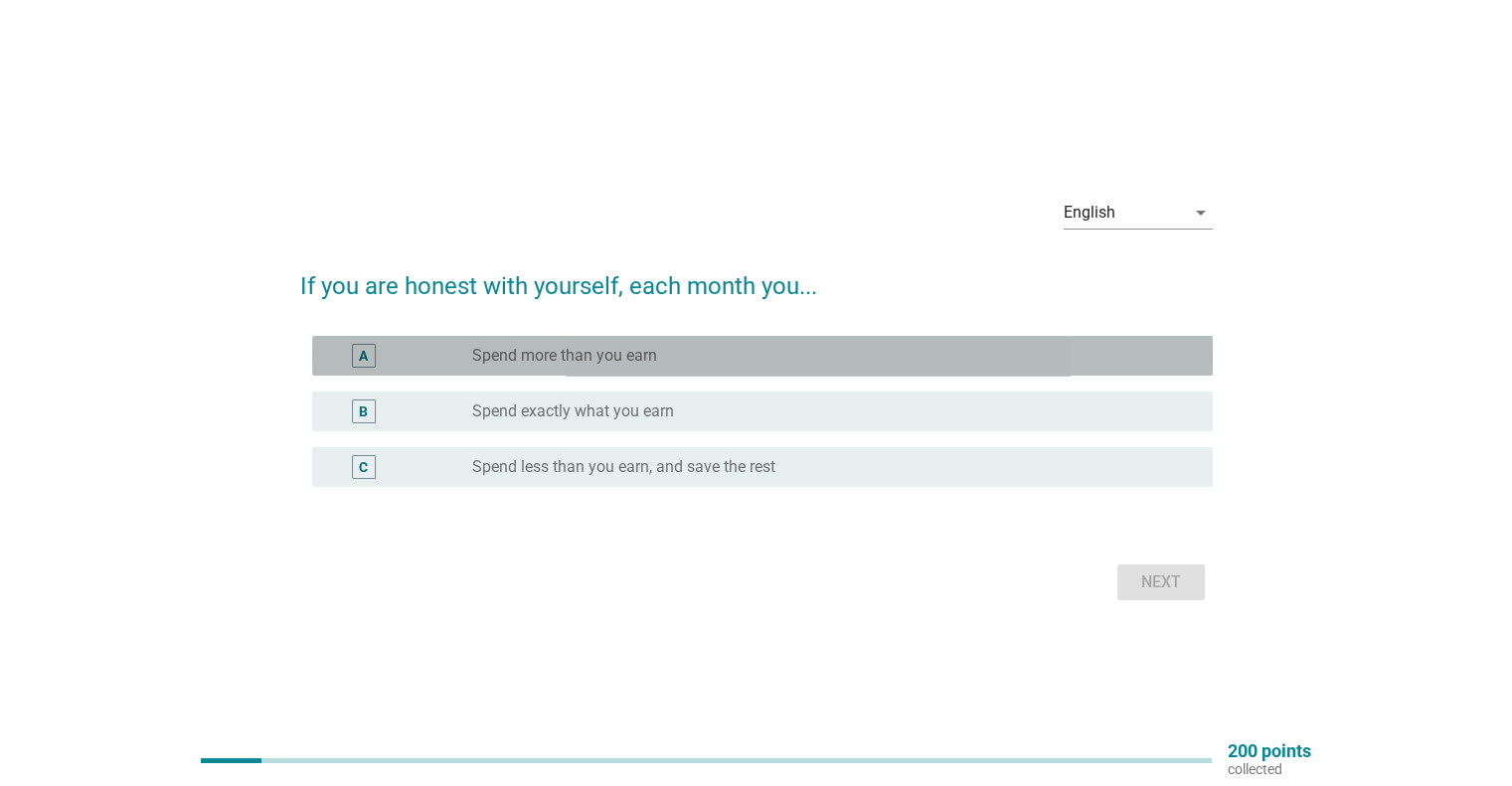 click on "A     radio_button_unchecked Spend more than you earn" at bounding box center [762, 356] 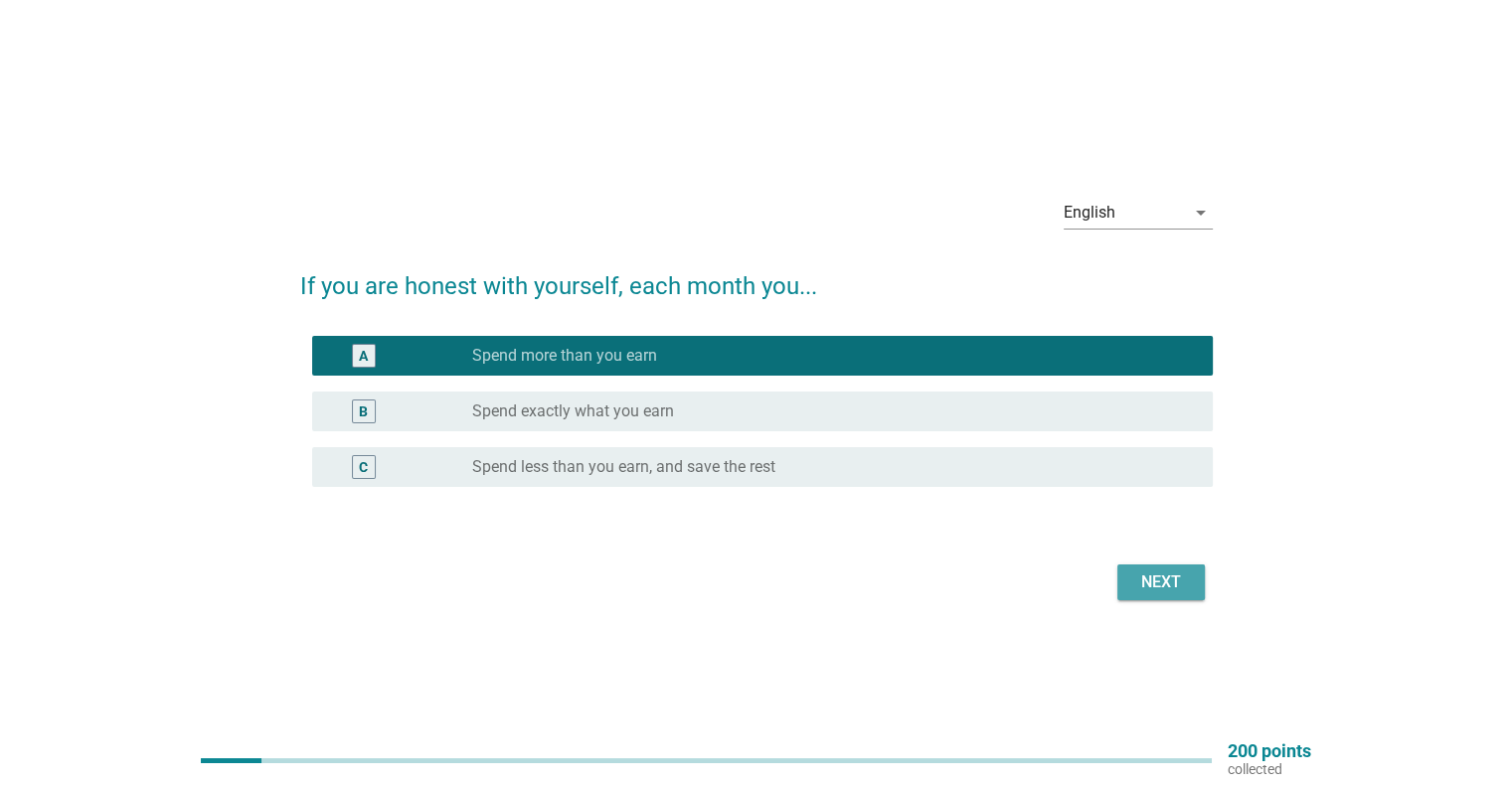 click on "Next" at bounding box center [1161, 582] 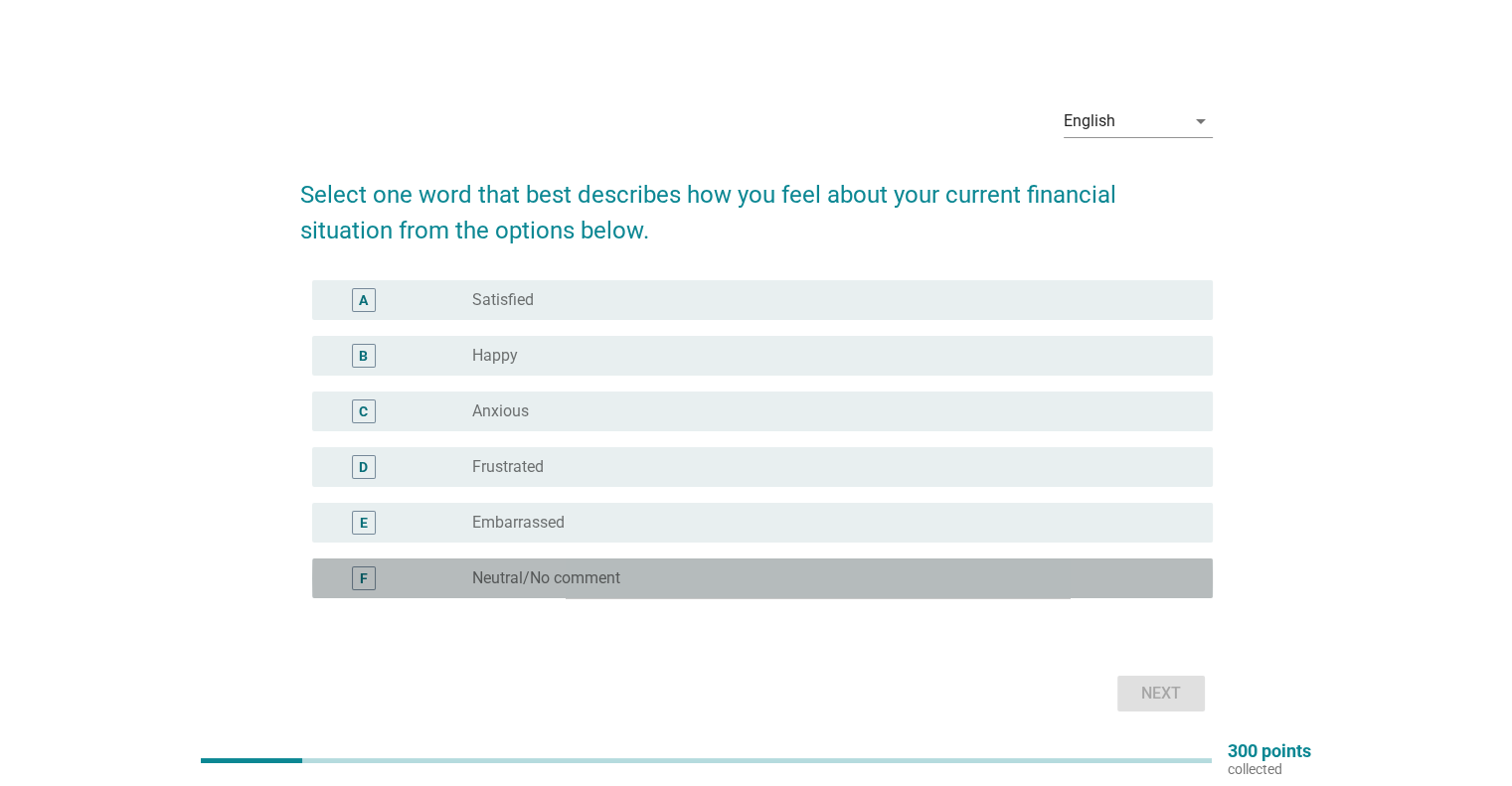 click on "Neutral/No comment" at bounding box center (546, 578) 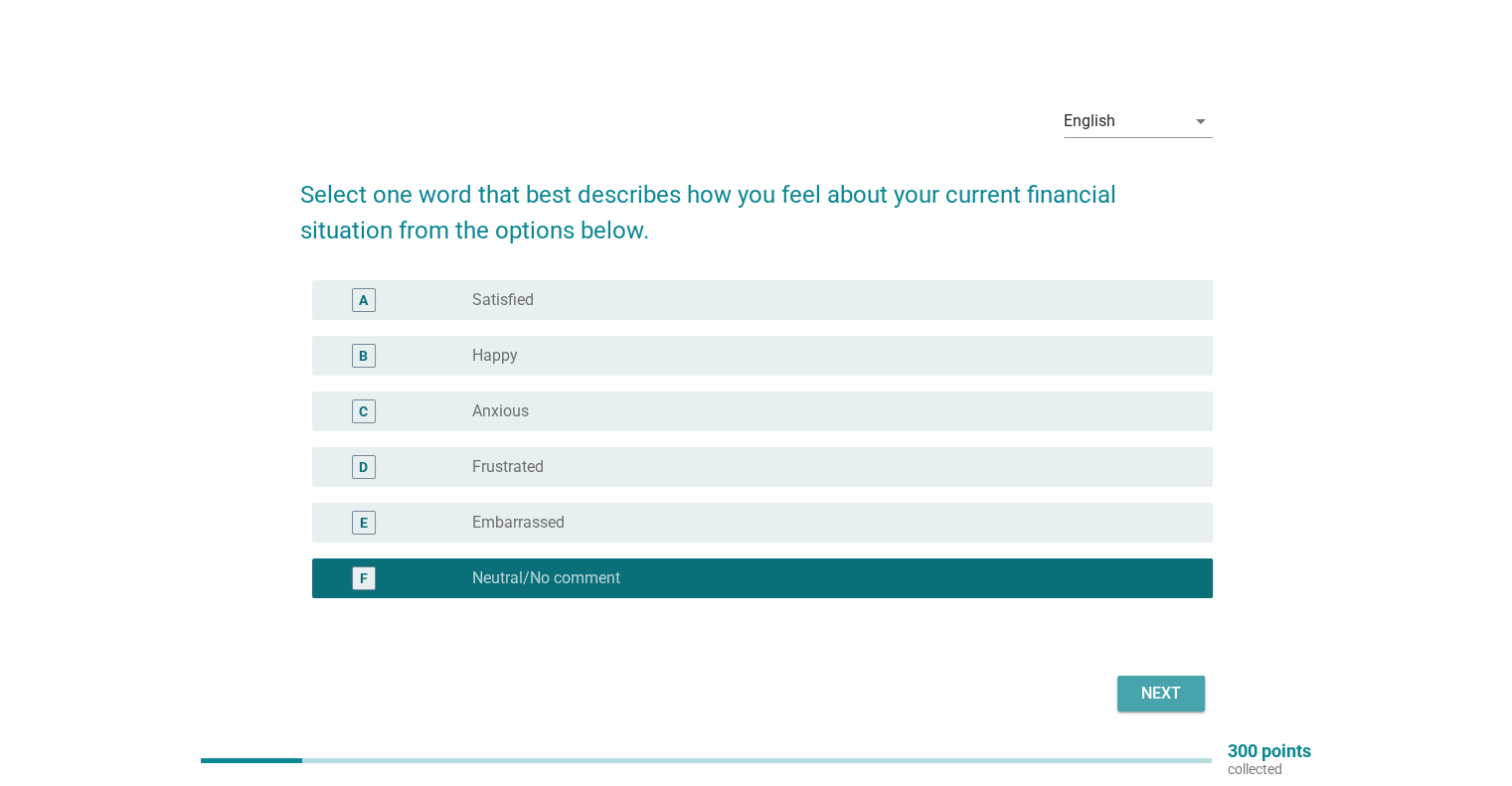 click on "Next" at bounding box center [1161, 694] 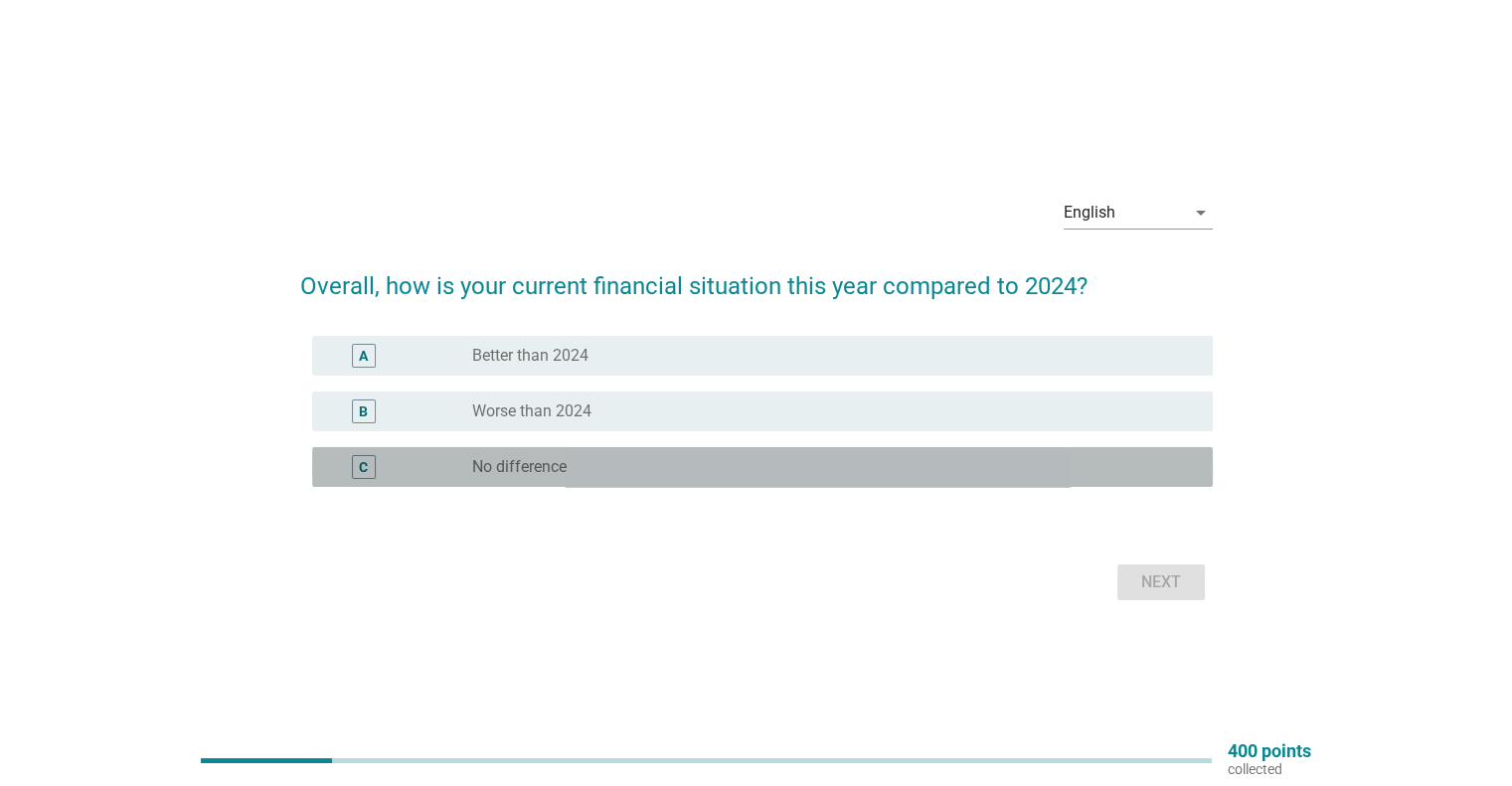 click on "No difference" at bounding box center (519, 467) 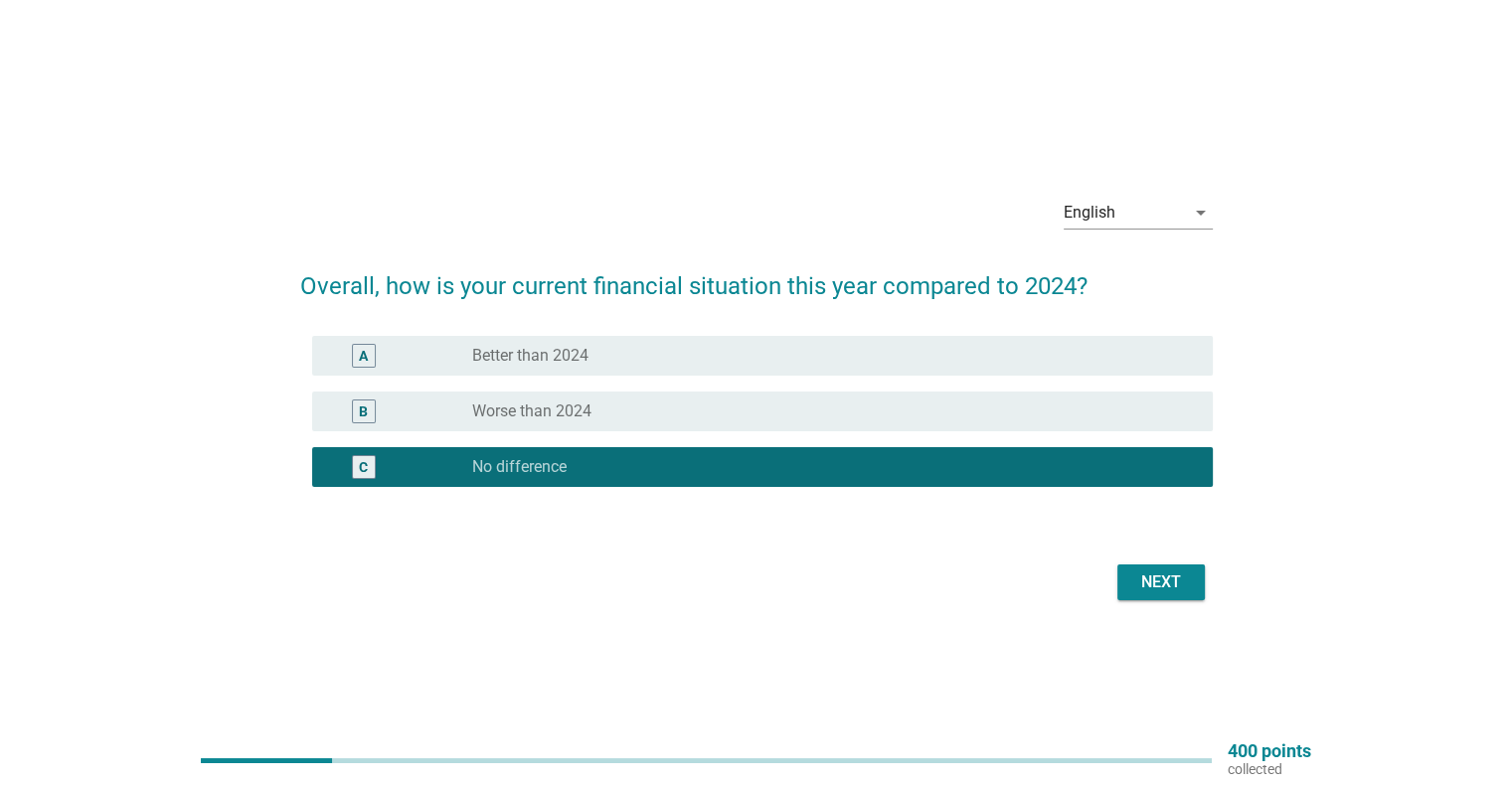 click on "Next" at bounding box center (1161, 582) 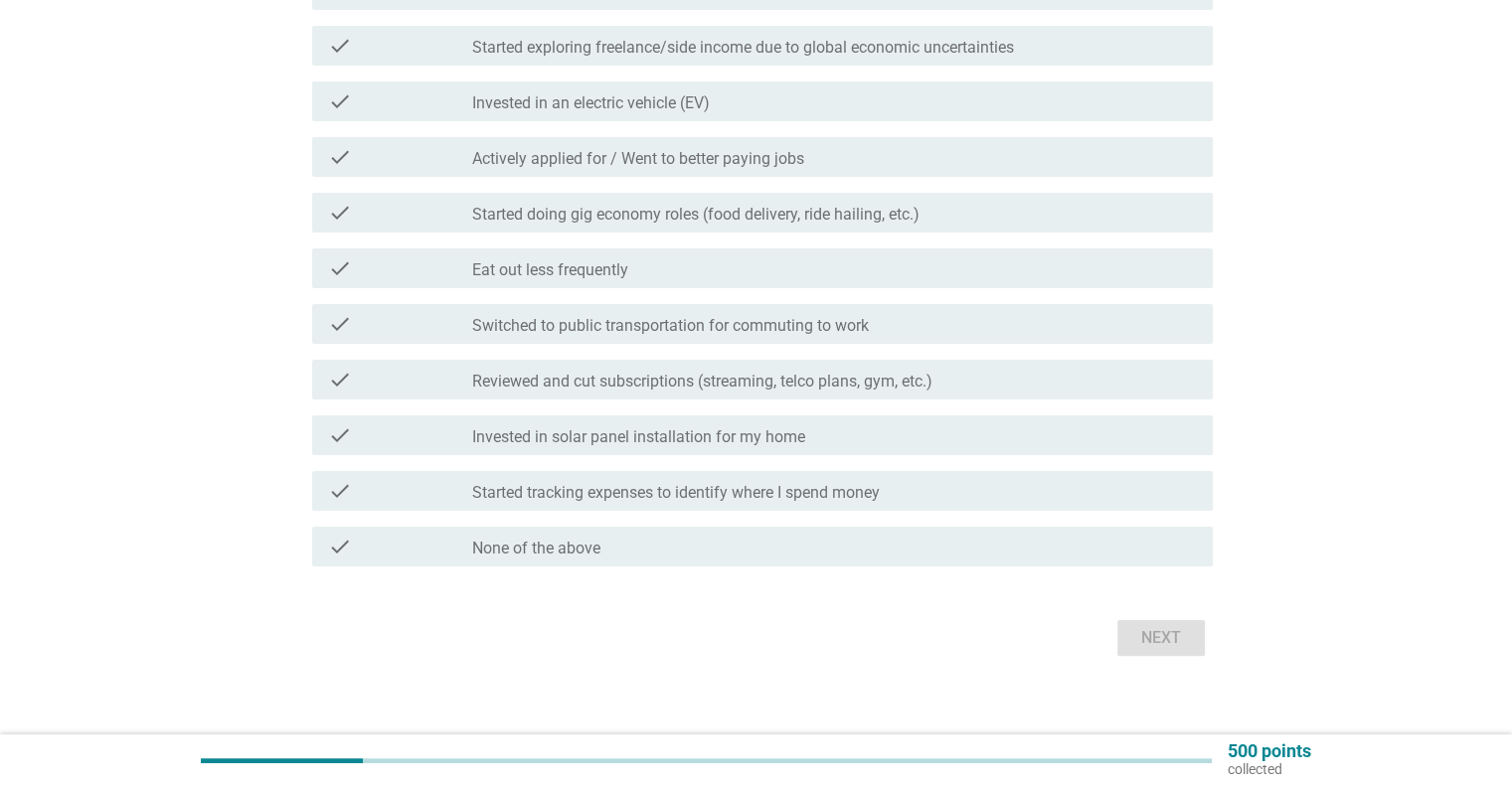 scroll, scrollTop: 319, scrollLeft: 0, axis: vertical 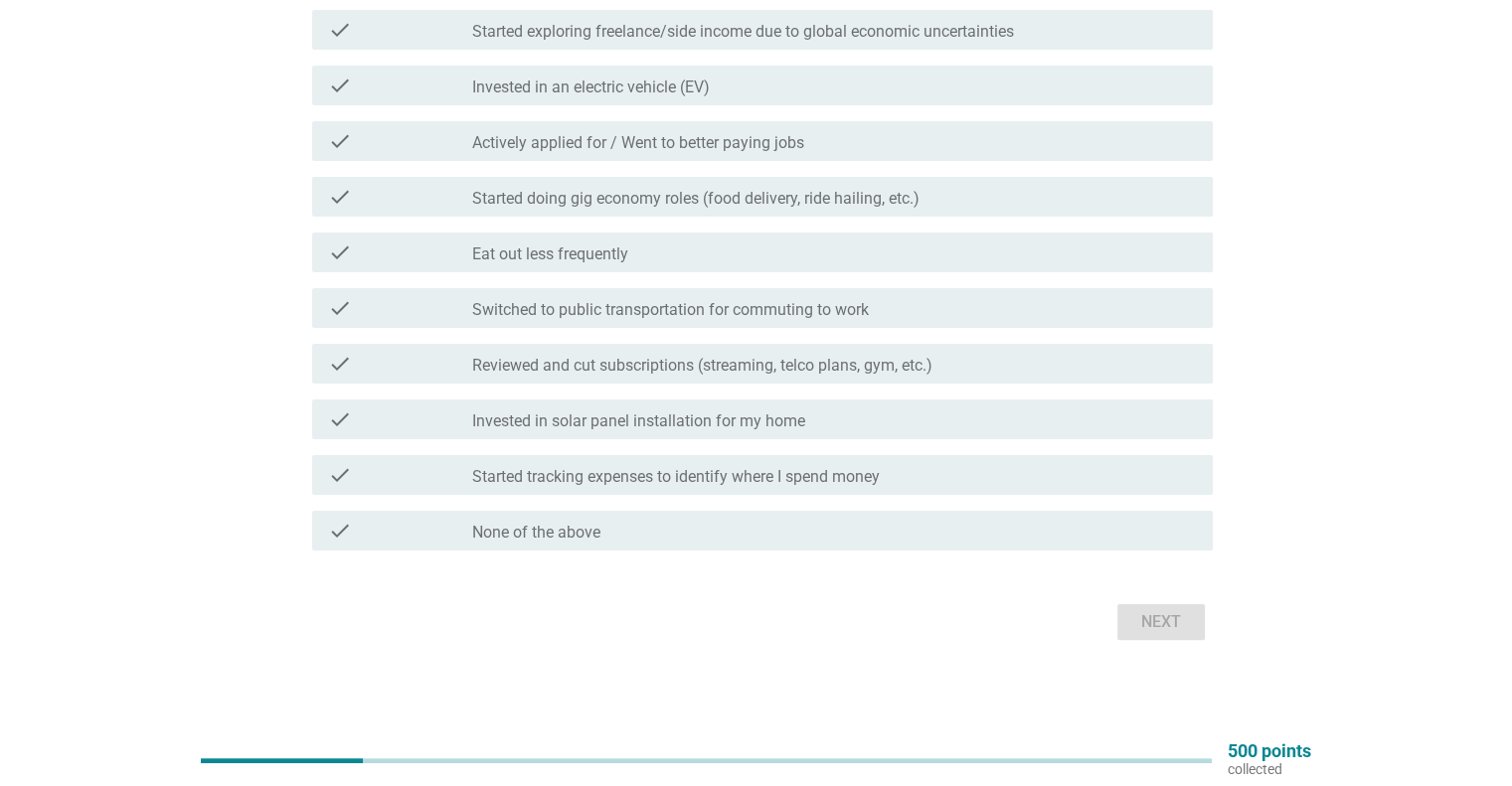 click on "check_box_outline_blank None of the above" at bounding box center (834, 531) 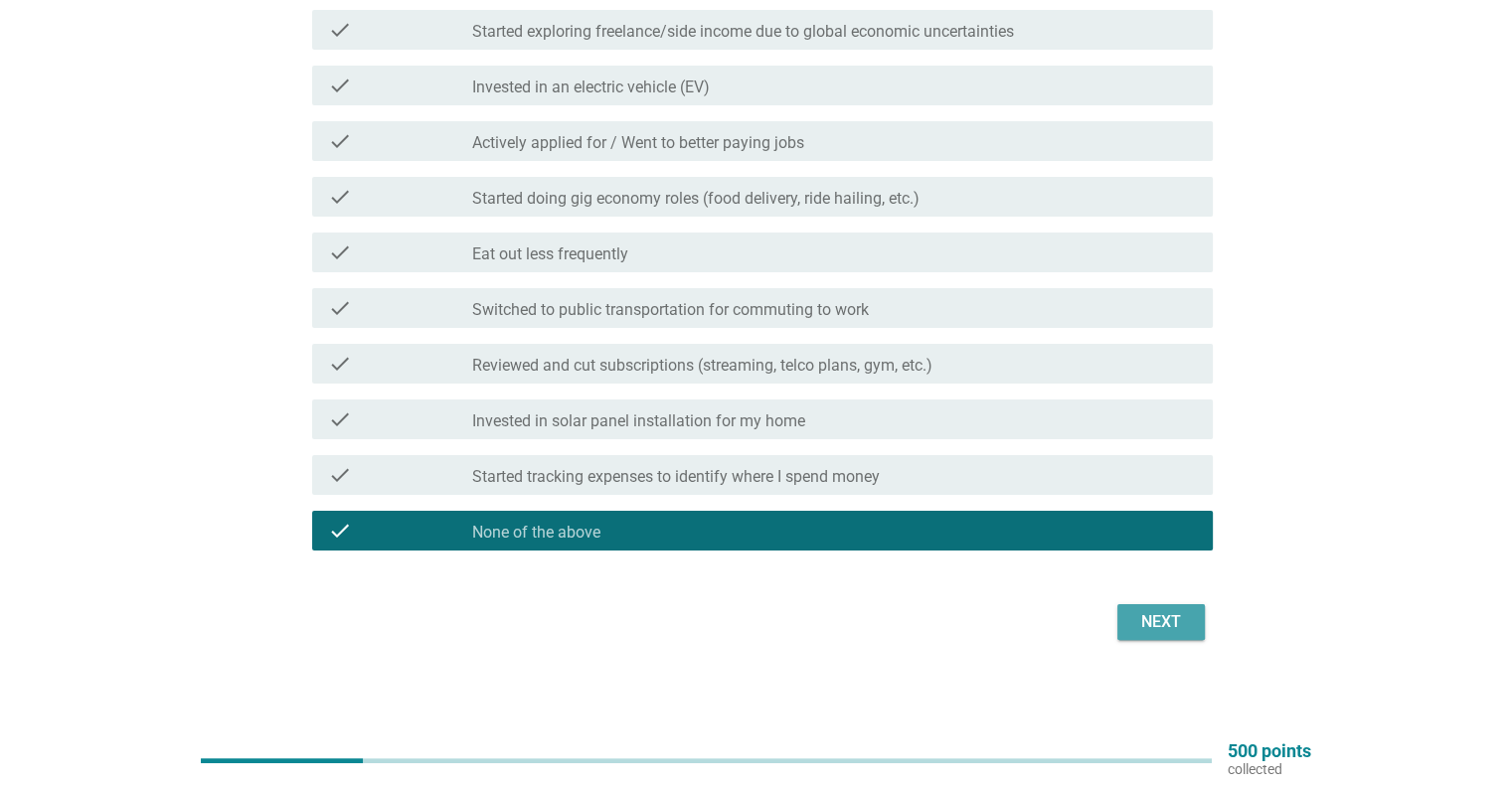 click on "Next" at bounding box center [1161, 622] 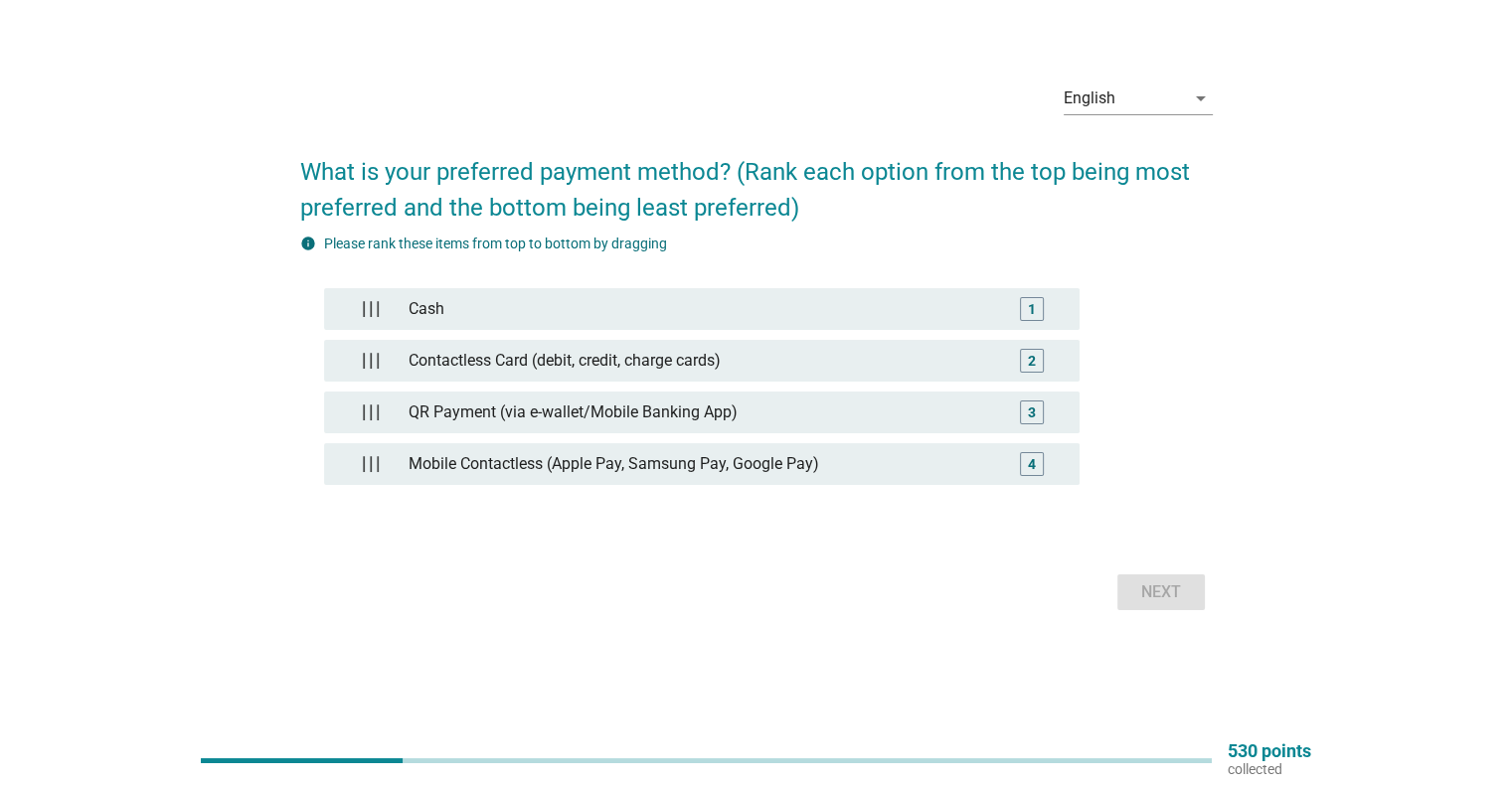 scroll, scrollTop: 0, scrollLeft: 0, axis: both 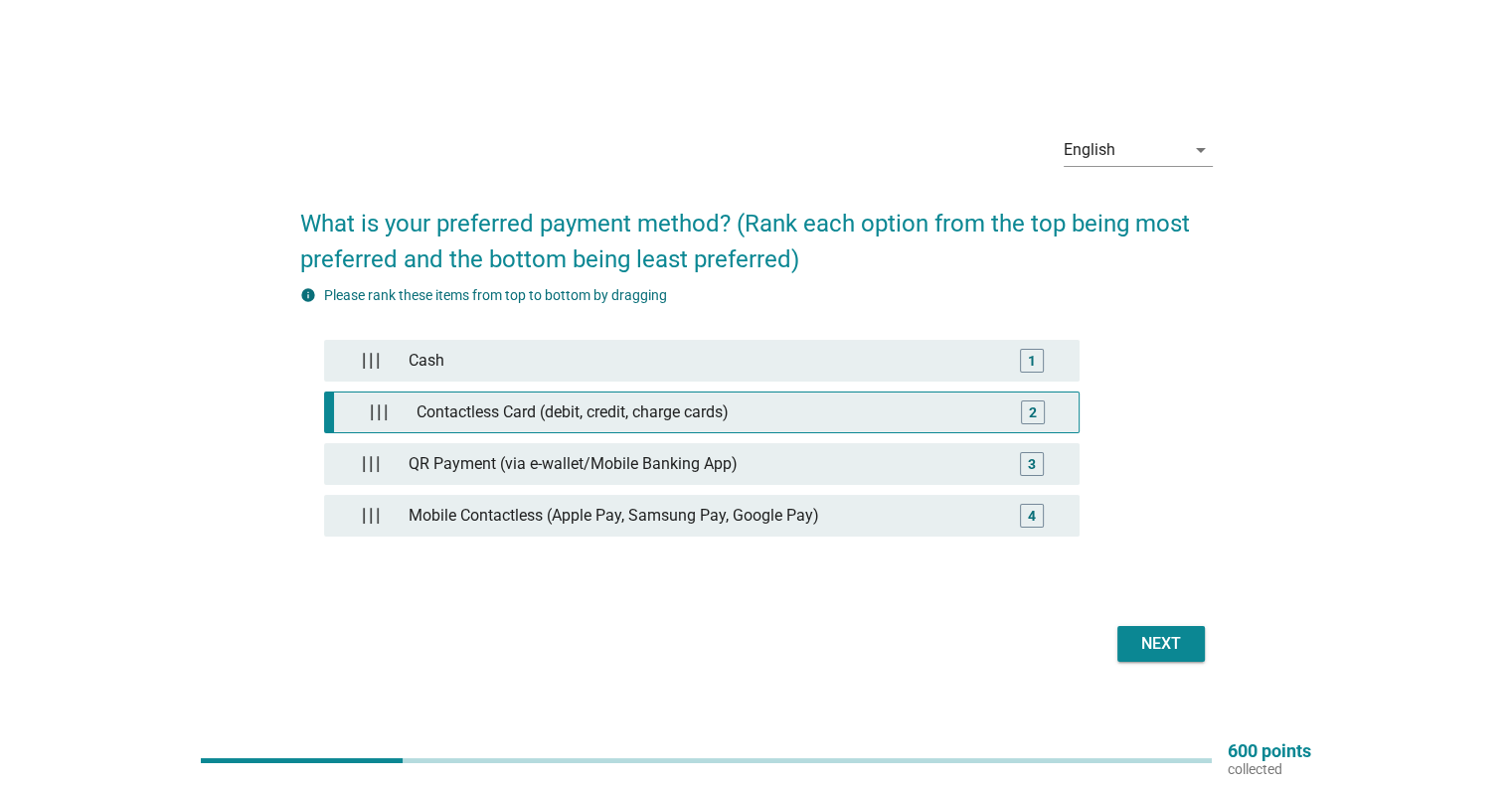 click on "Contactless Card (debit, credit, charge cards)" at bounding box center [705, 412] 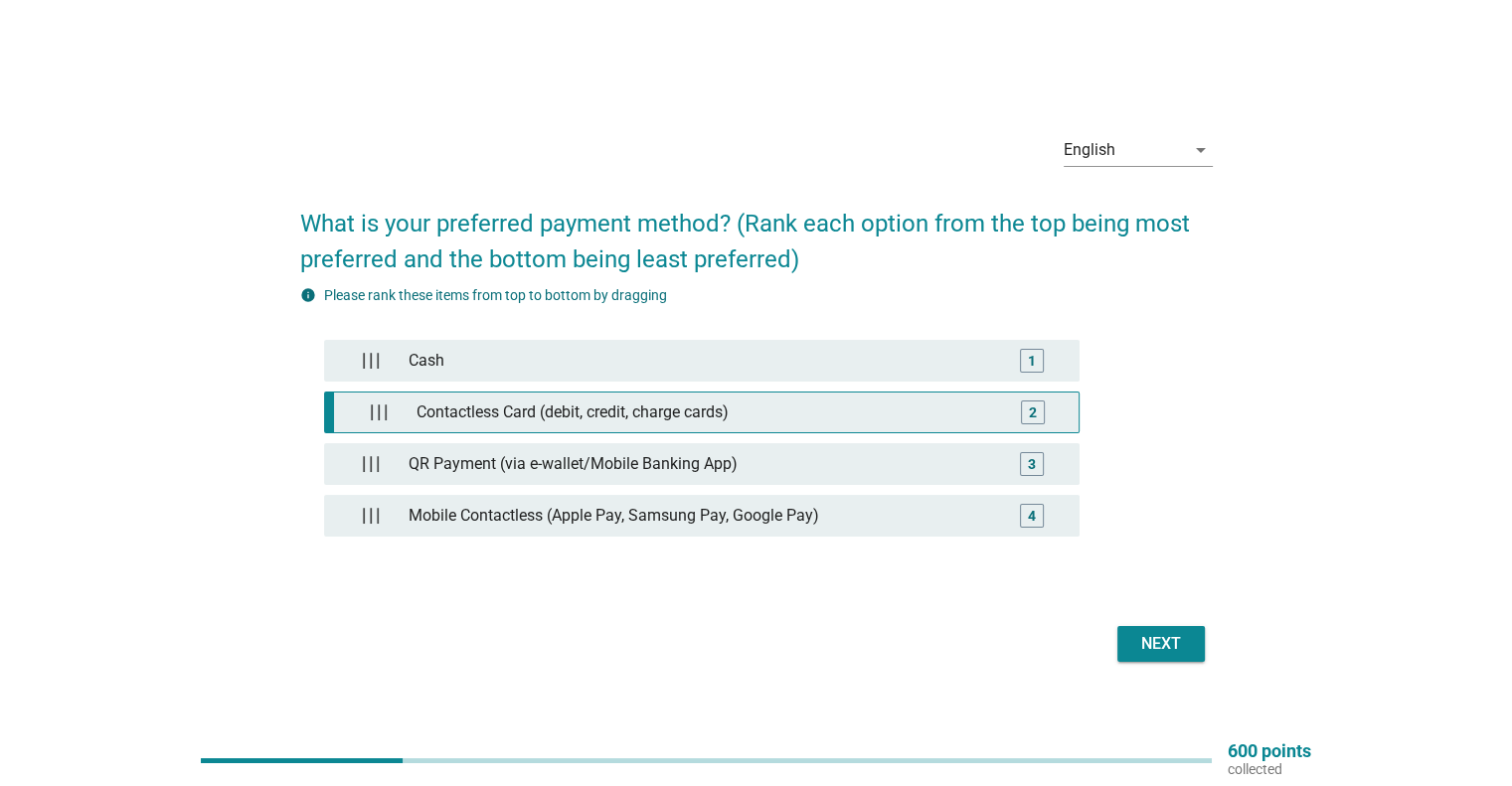 click on "2" at bounding box center [1033, 412] 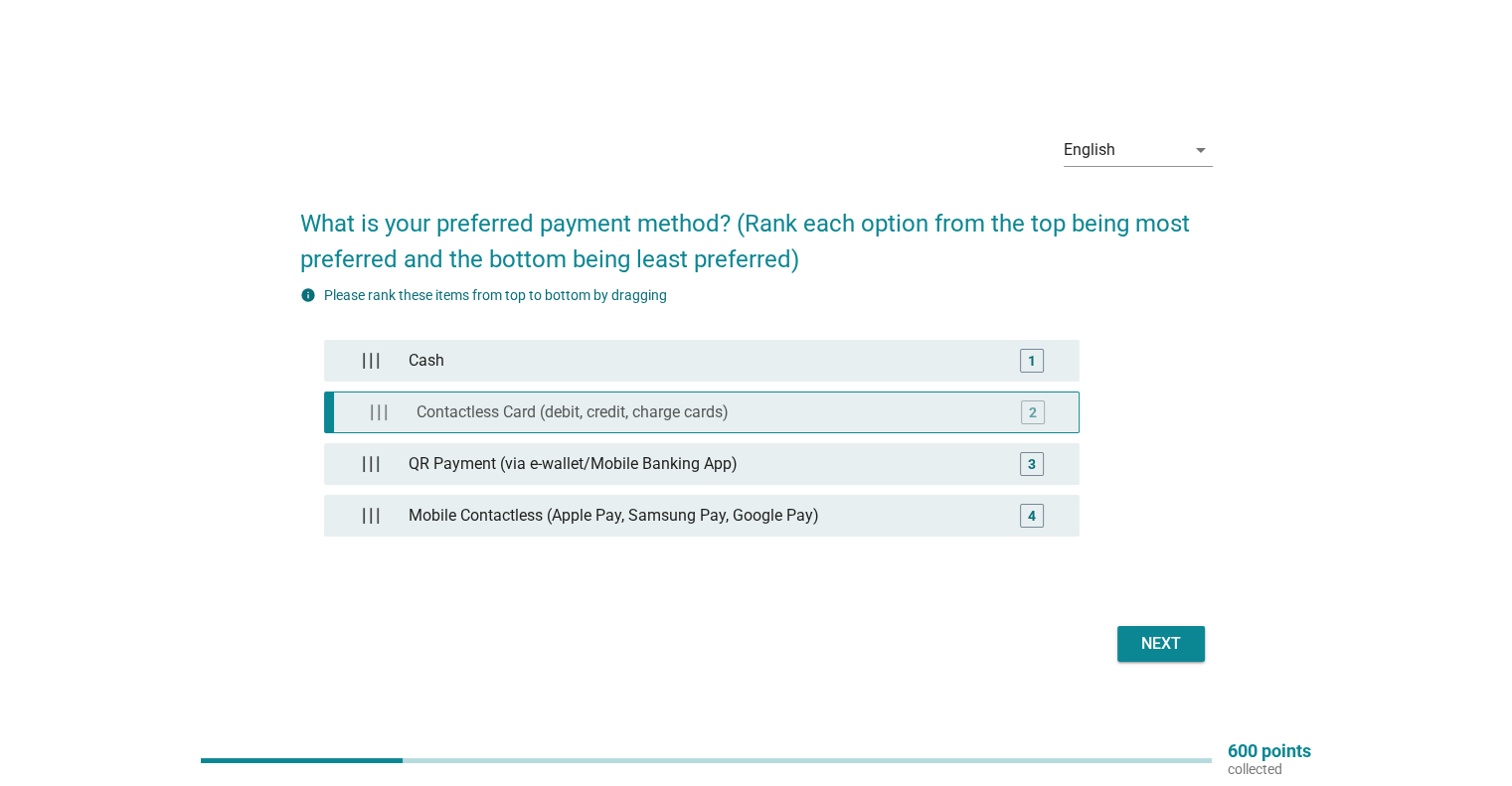 type 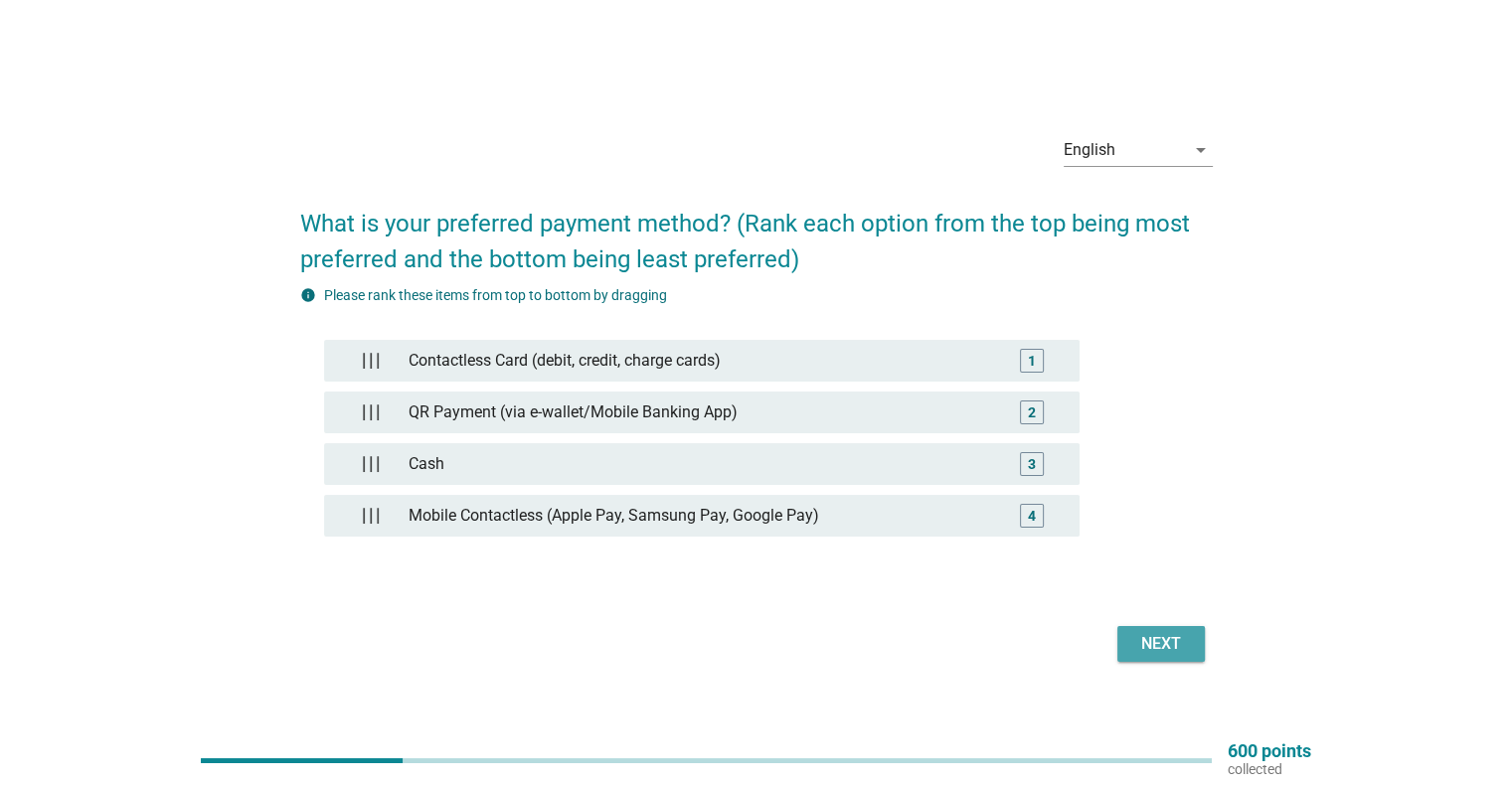 click on "Next" at bounding box center (1161, 644) 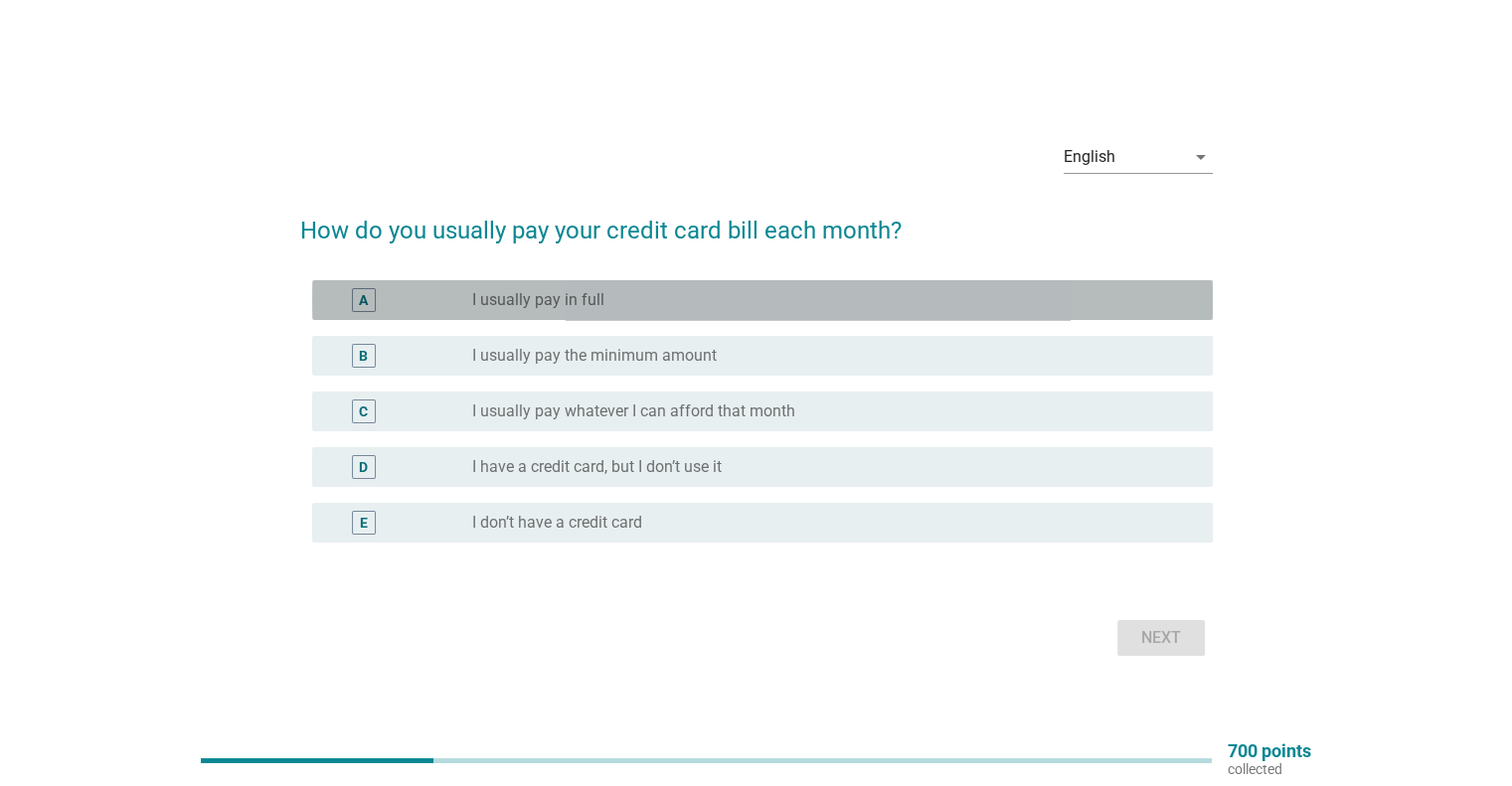 click on "I usually pay in full" at bounding box center (538, 300) 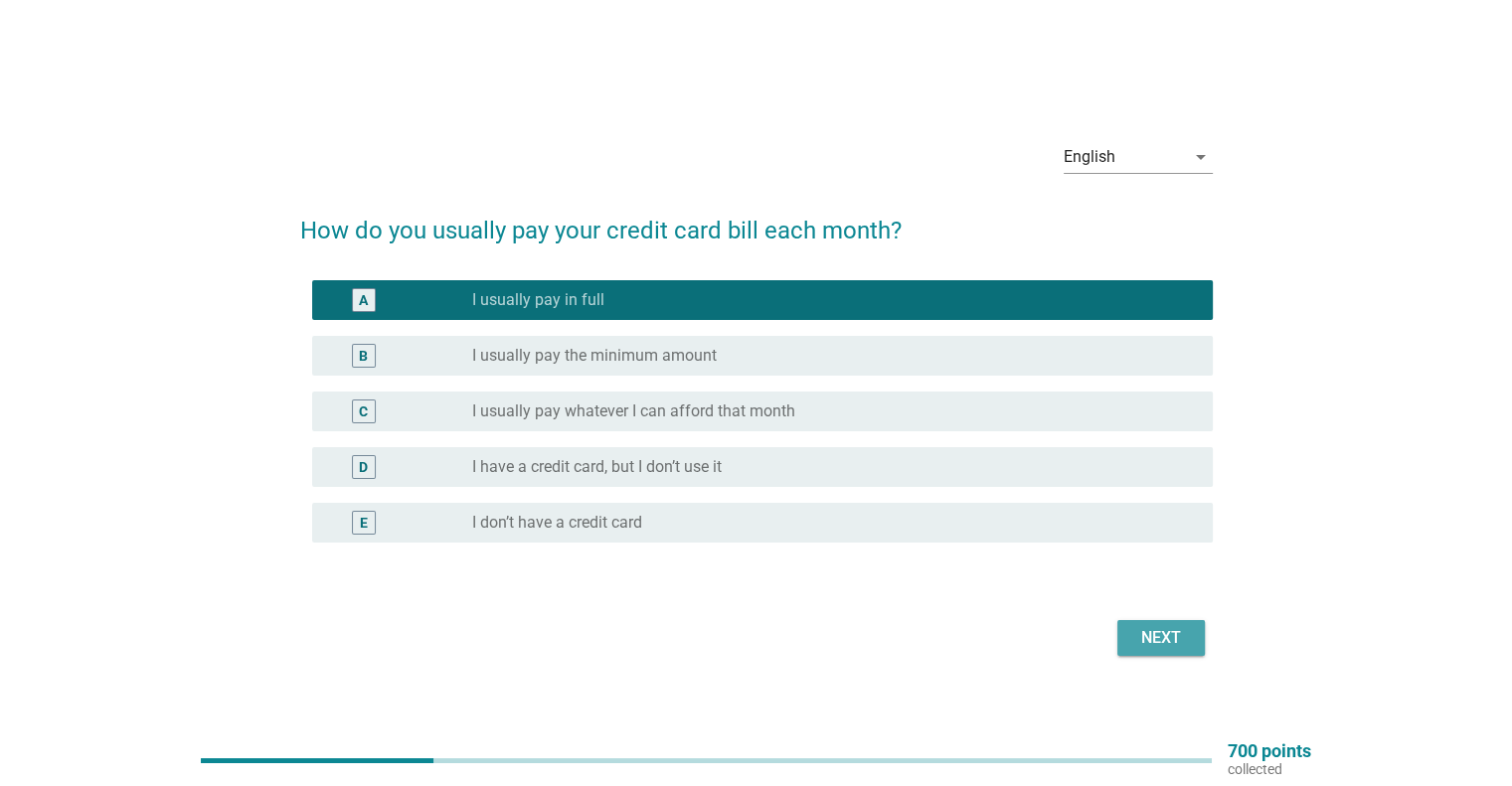 click on "Next" at bounding box center [1161, 638] 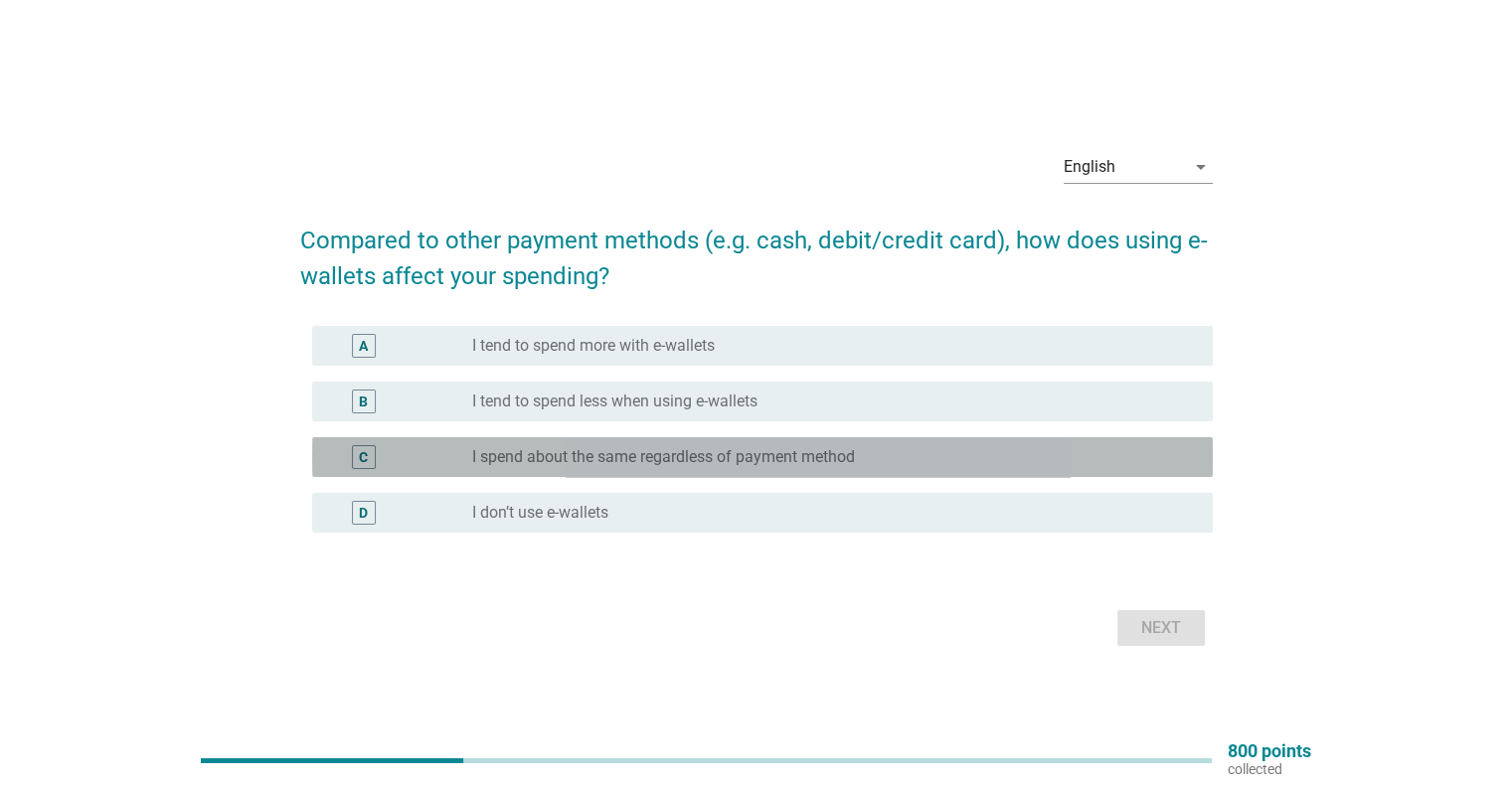 click on "C     radio_button_unchecked I spend about the same regardless of payment method" at bounding box center [762, 457] 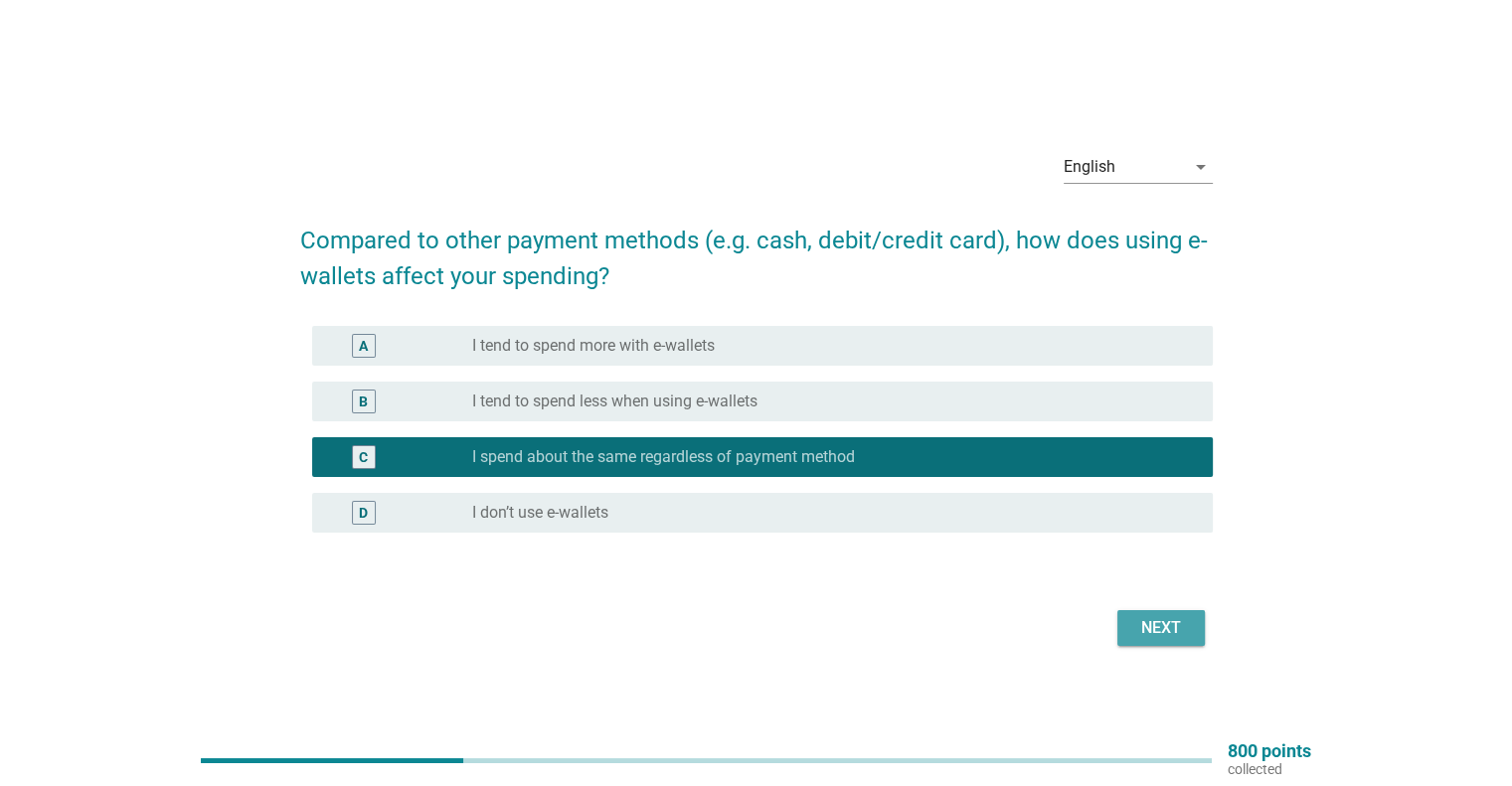 click on "Next" at bounding box center [1161, 628] 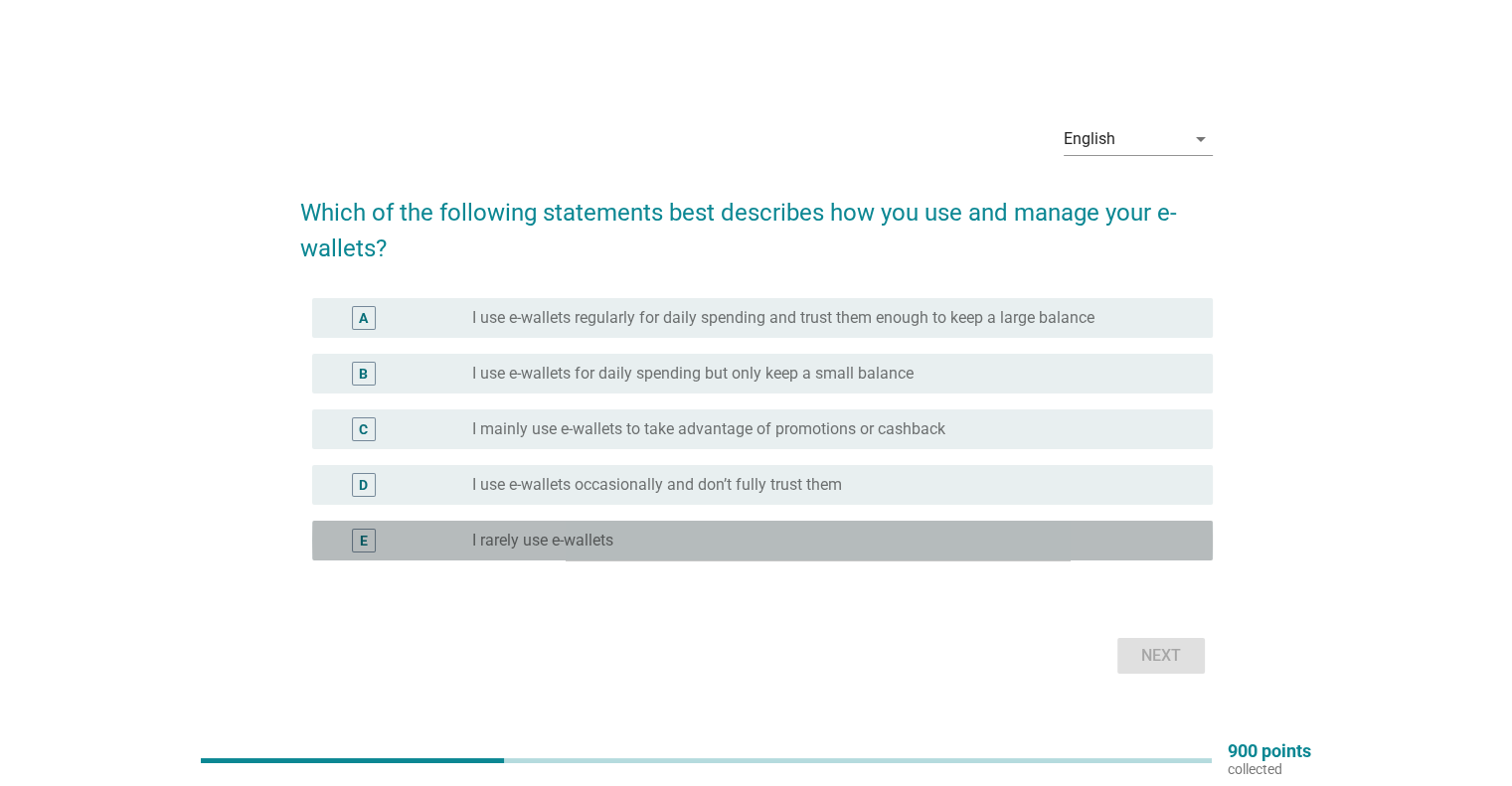 click on "E     radio_button_unchecked I rarely use e-wallets" at bounding box center [762, 541] 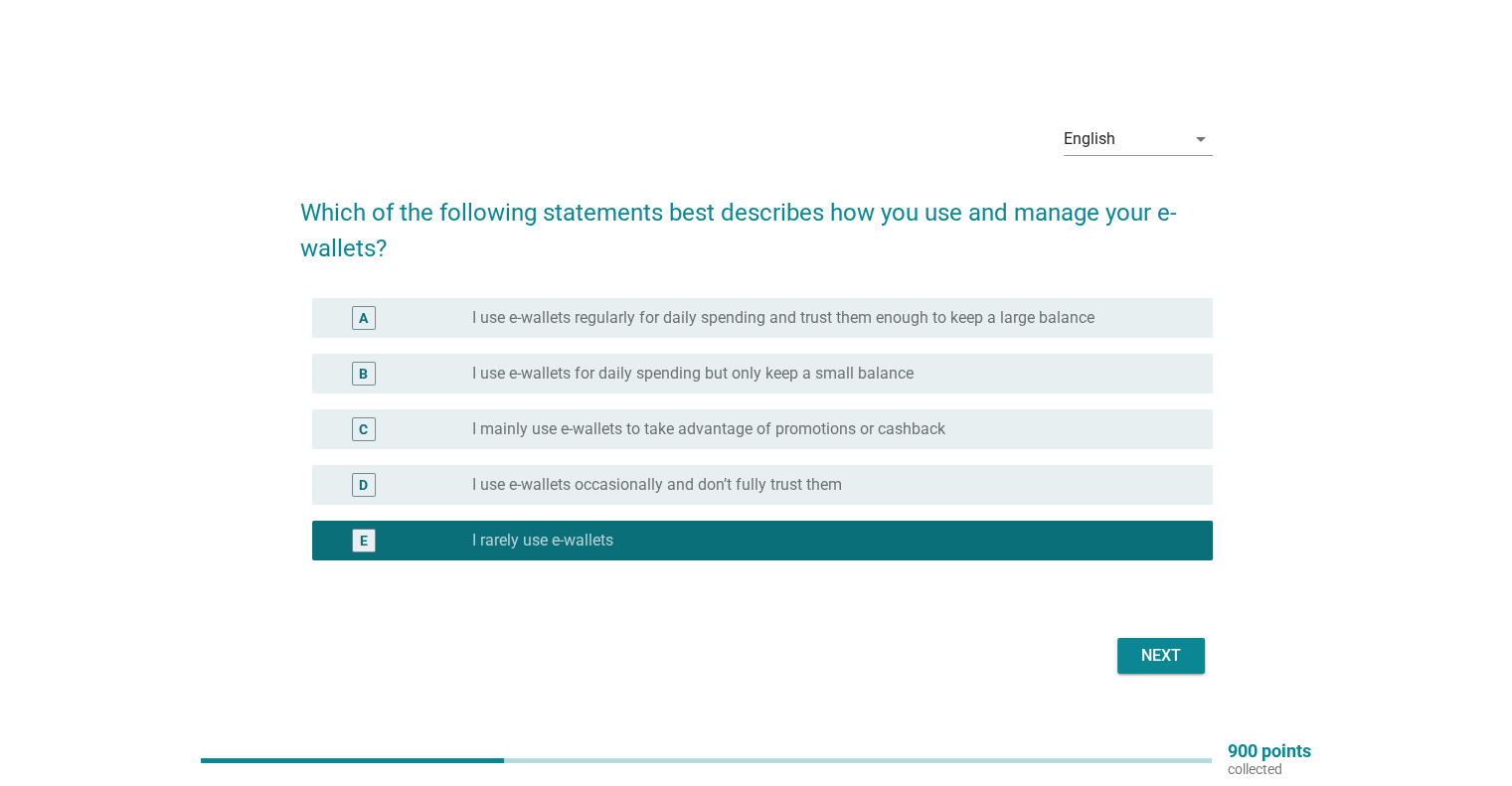 click on "Next" at bounding box center [756, 656] 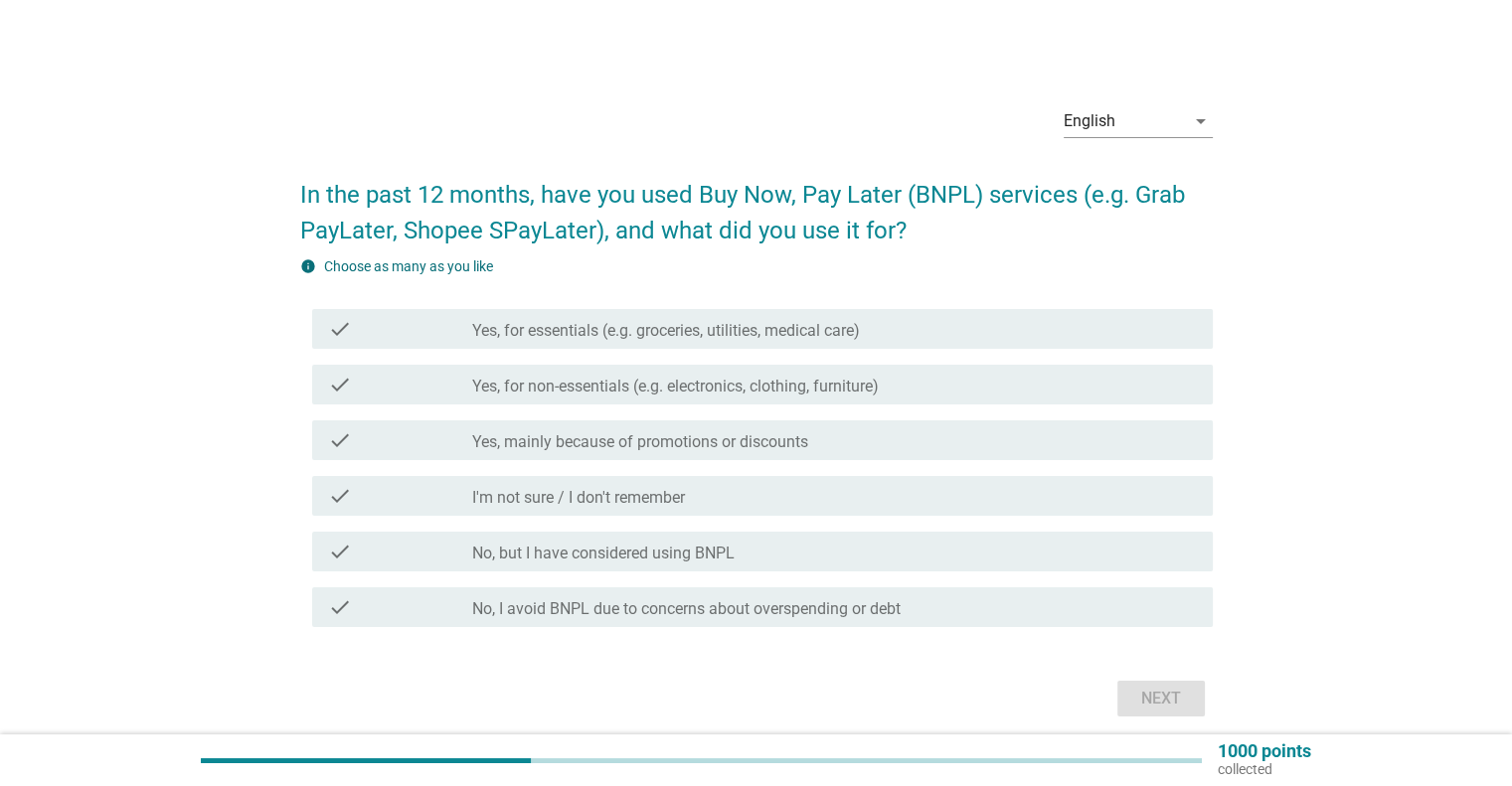 click on "I'm not sure / I don't remember" at bounding box center [579, 498] 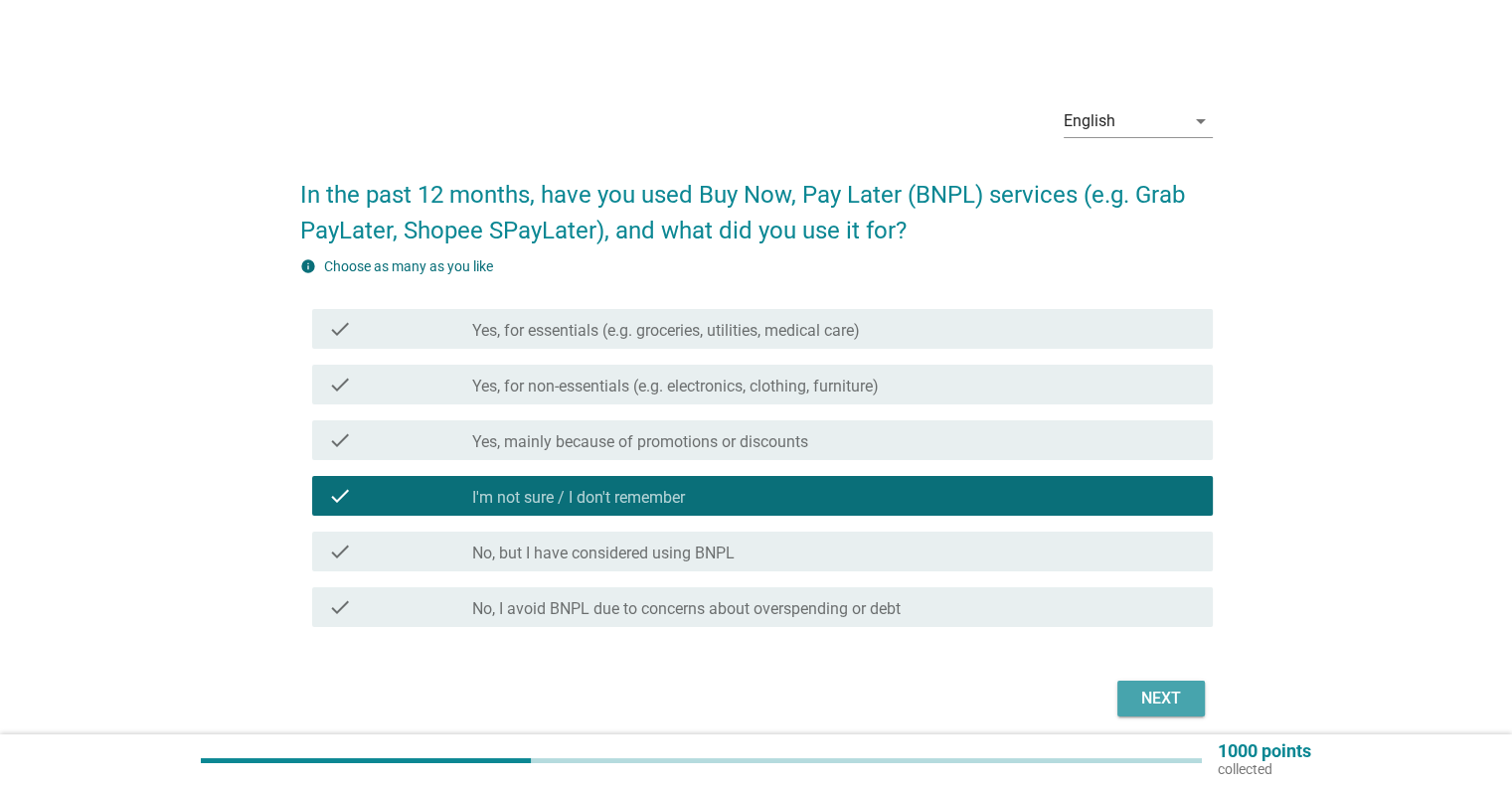 click on "Next" at bounding box center (1161, 699) 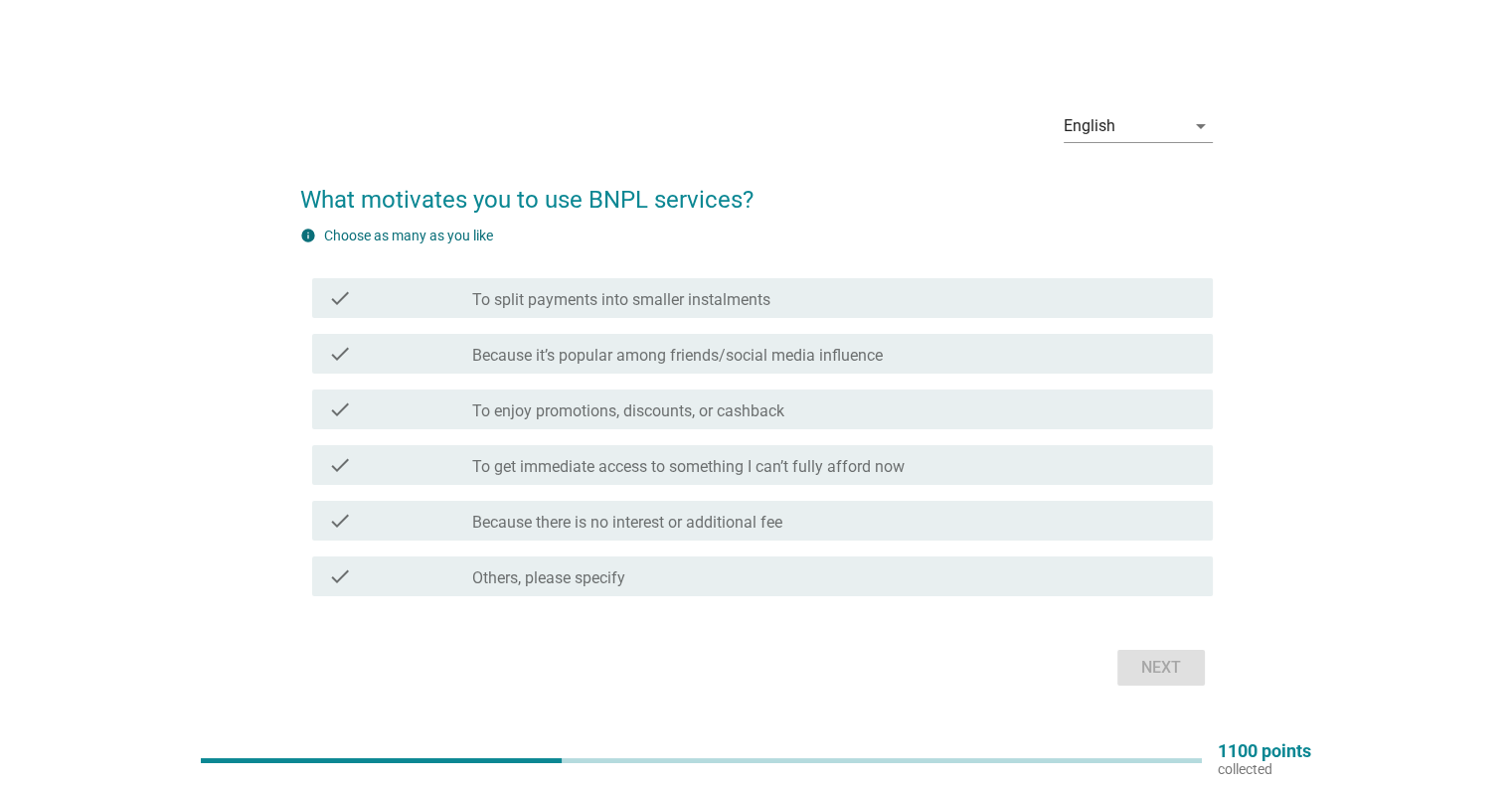 click on "Because there is no interest or additional fee" at bounding box center [627, 523] 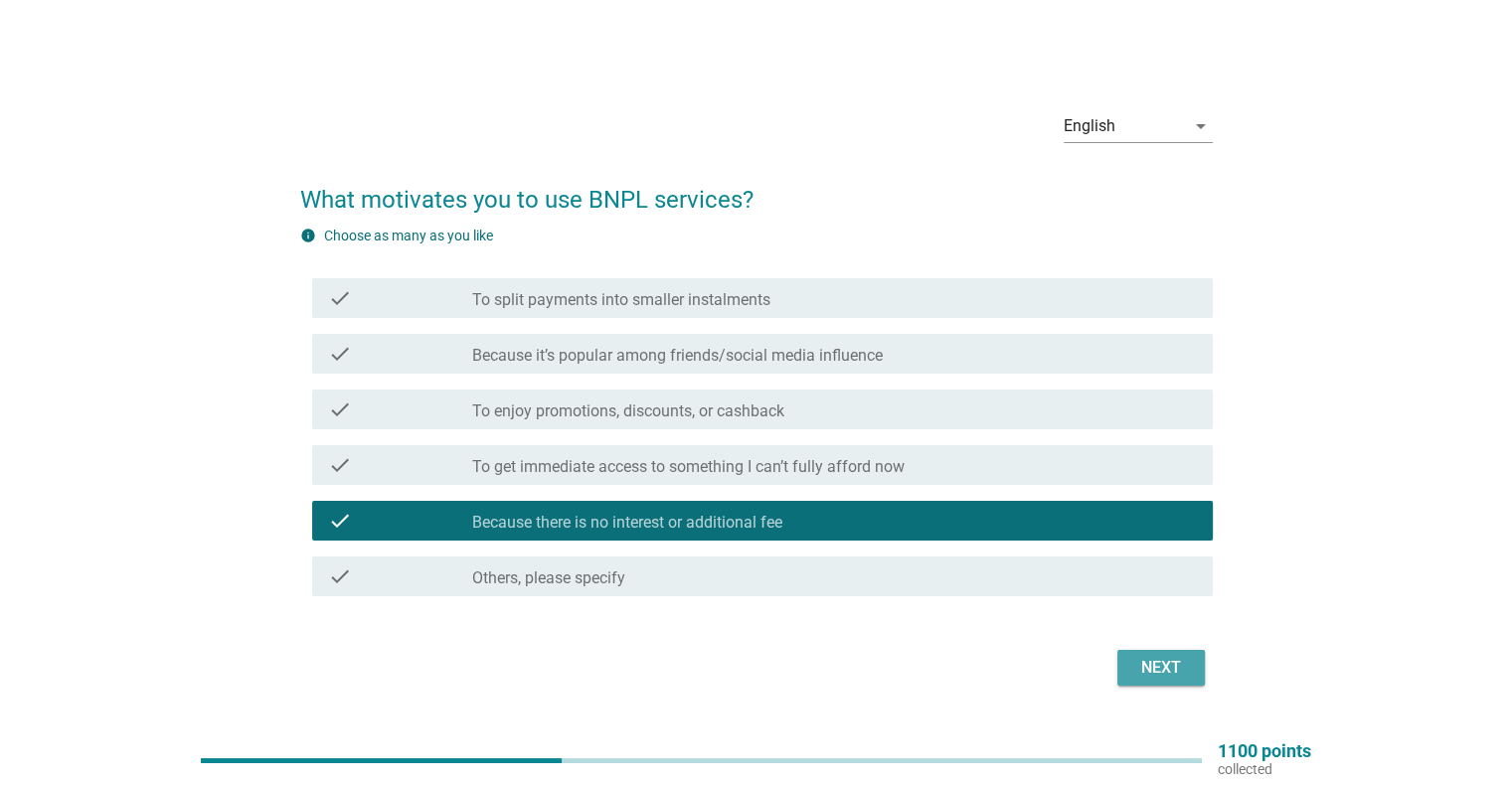 click on "Next" at bounding box center [1161, 668] 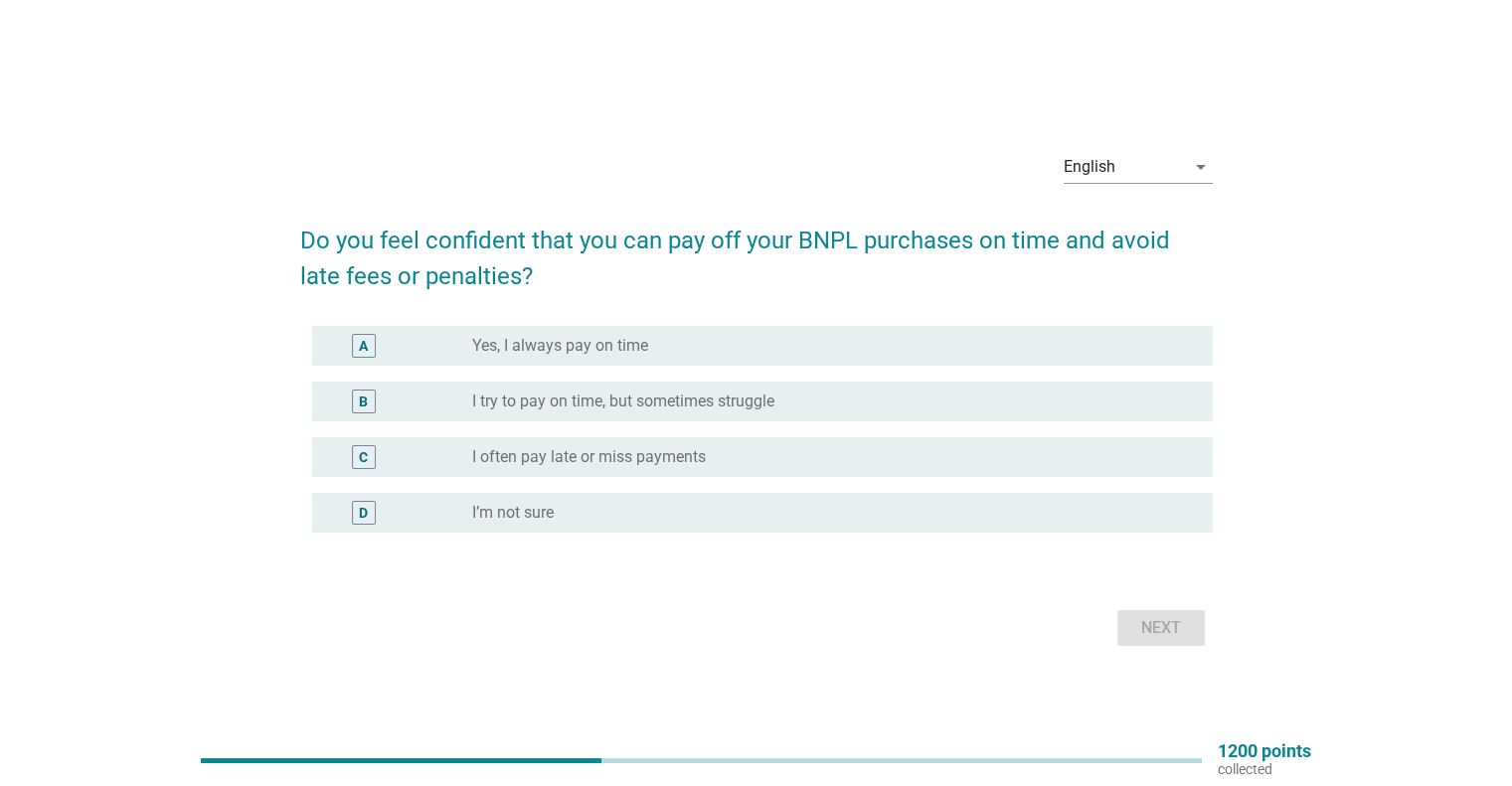 click on "A" at bounding box center [401, 346] 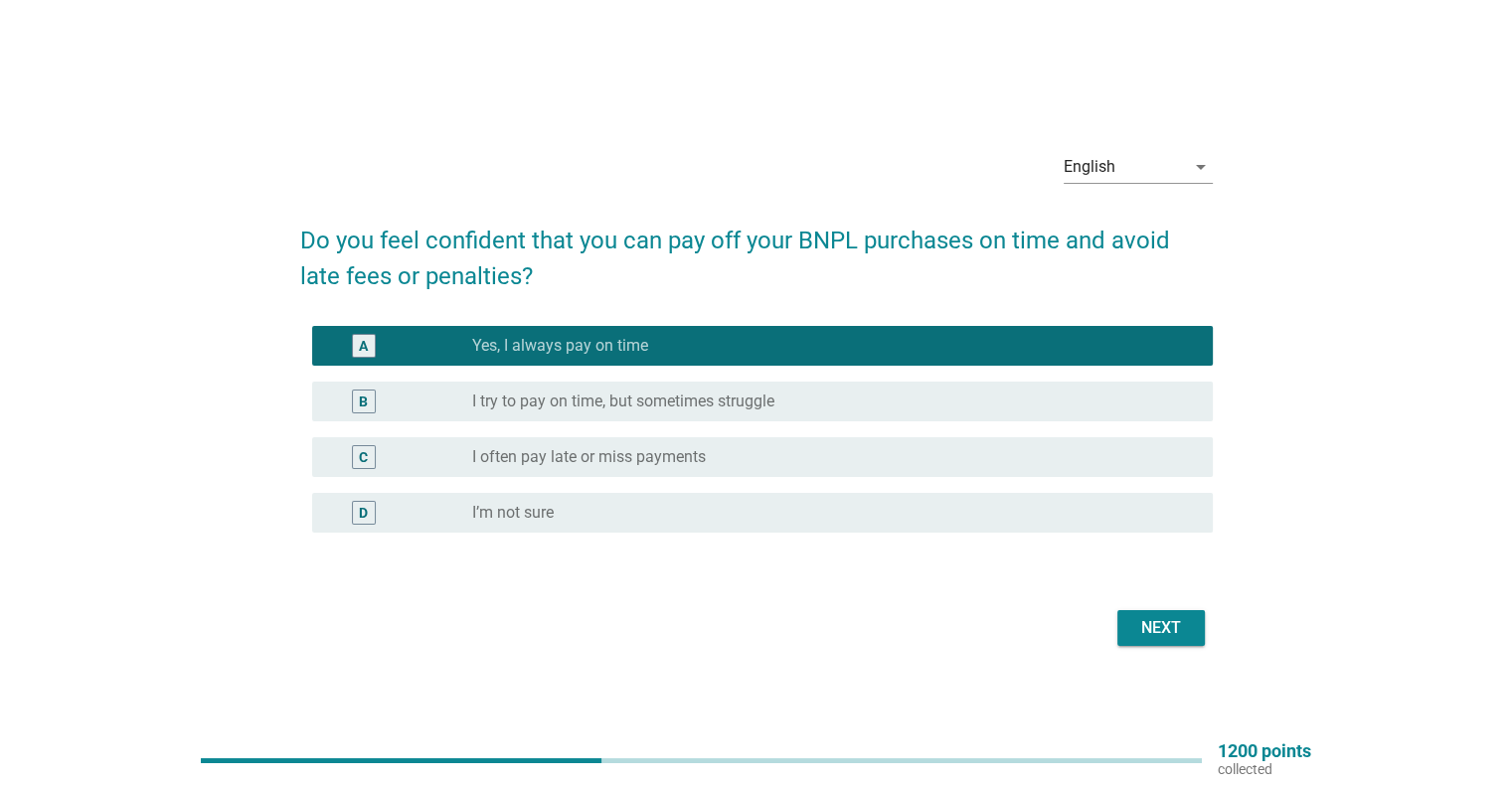 click on "Next" at bounding box center [1161, 628] 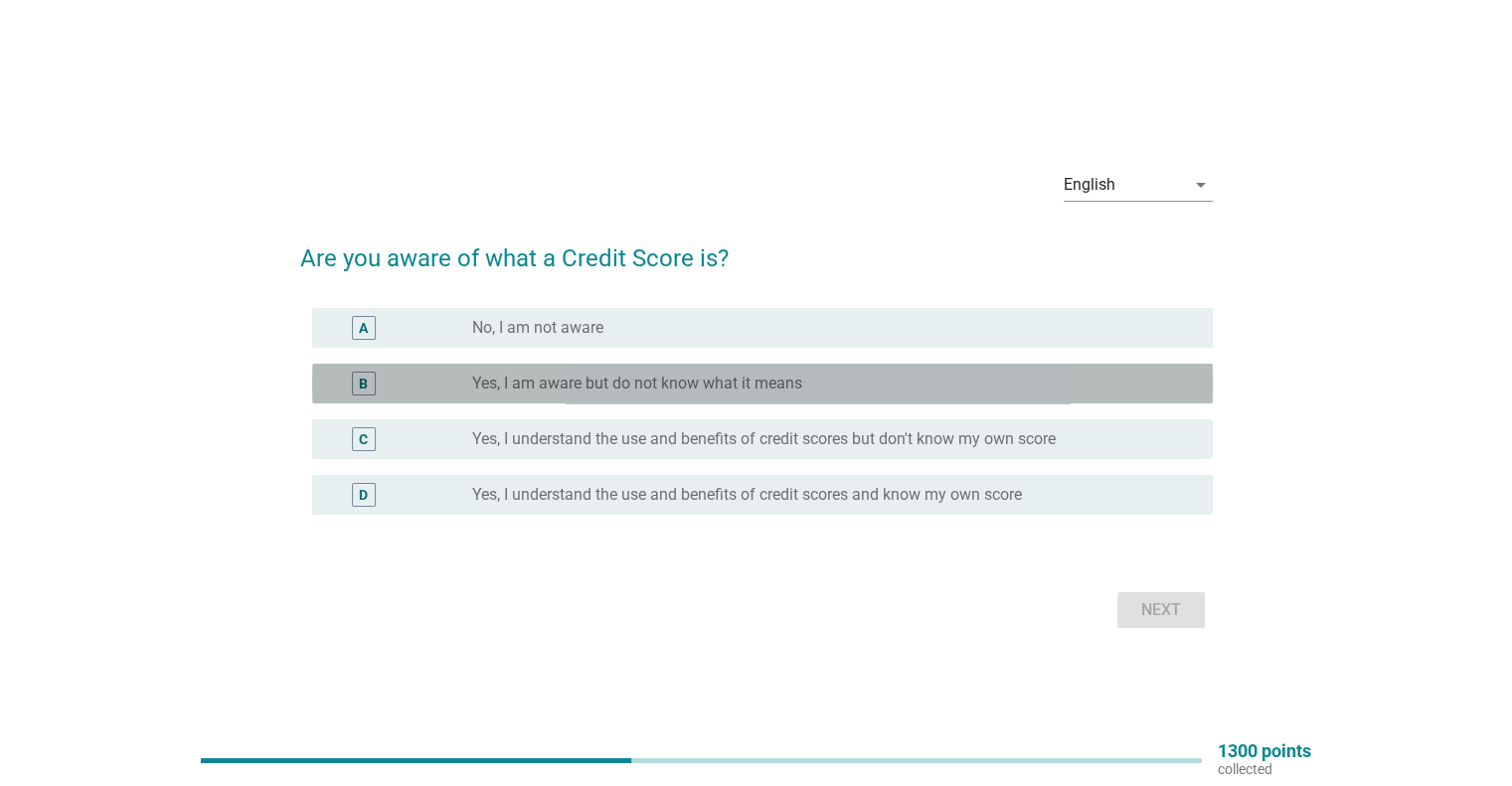 click on "Yes, I am aware but do not know what it means" at bounding box center [637, 384] 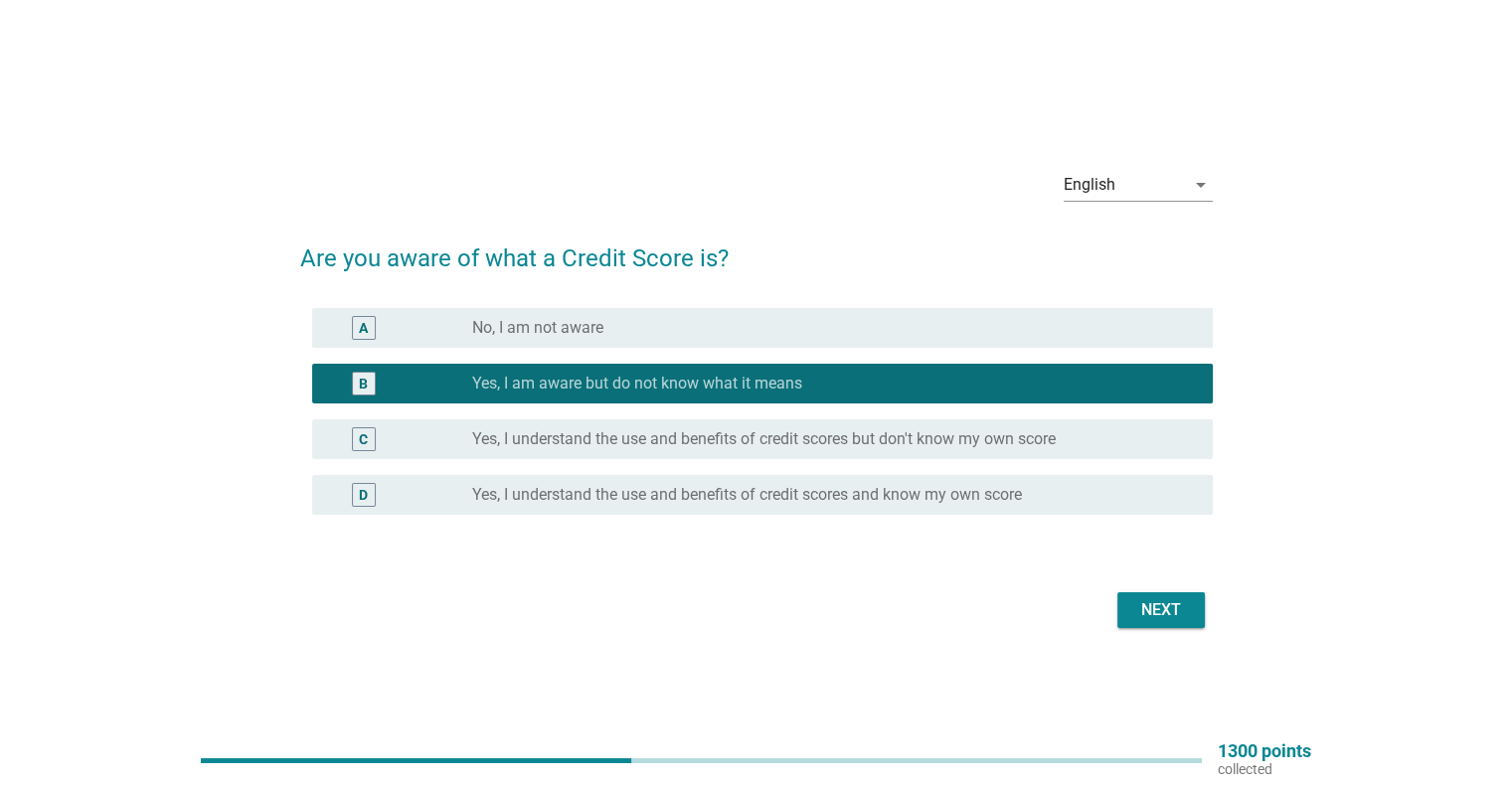 click on "Next" at bounding box center (756, 610) 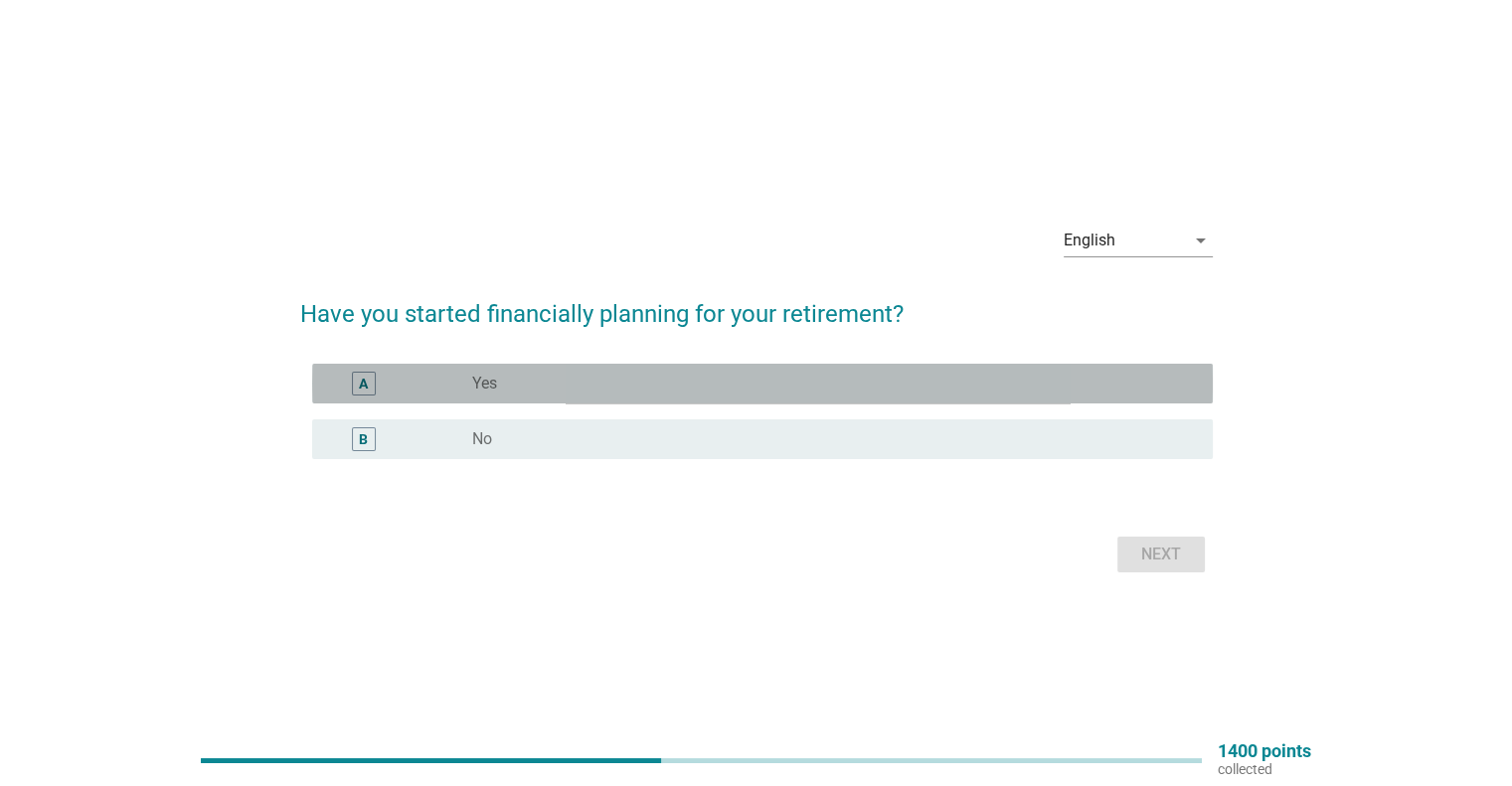 click on "radio_button_unchecked Yes" at bounding box center (826, 384) 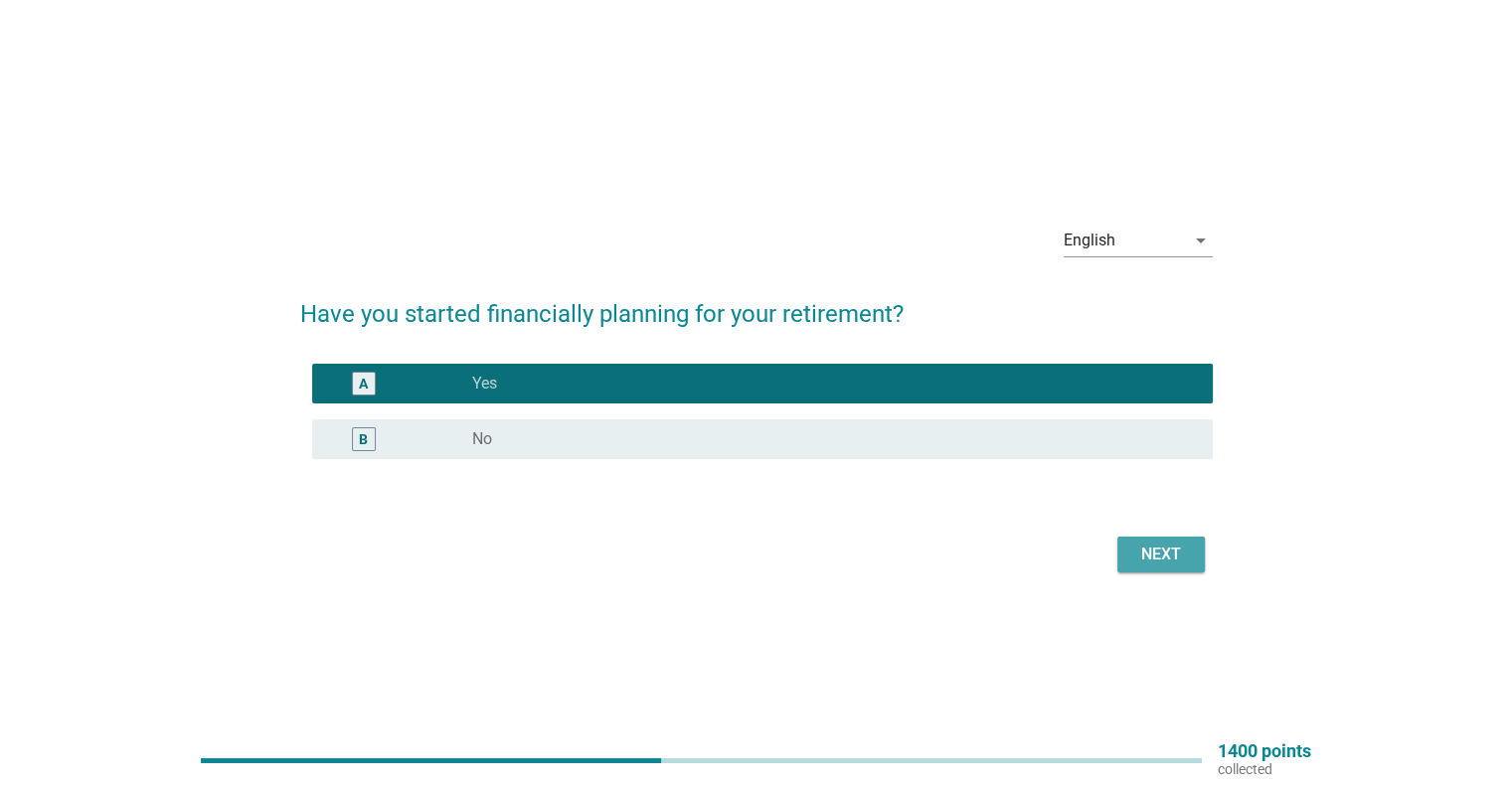 click on "Next" at bounding box center [1161, 554] 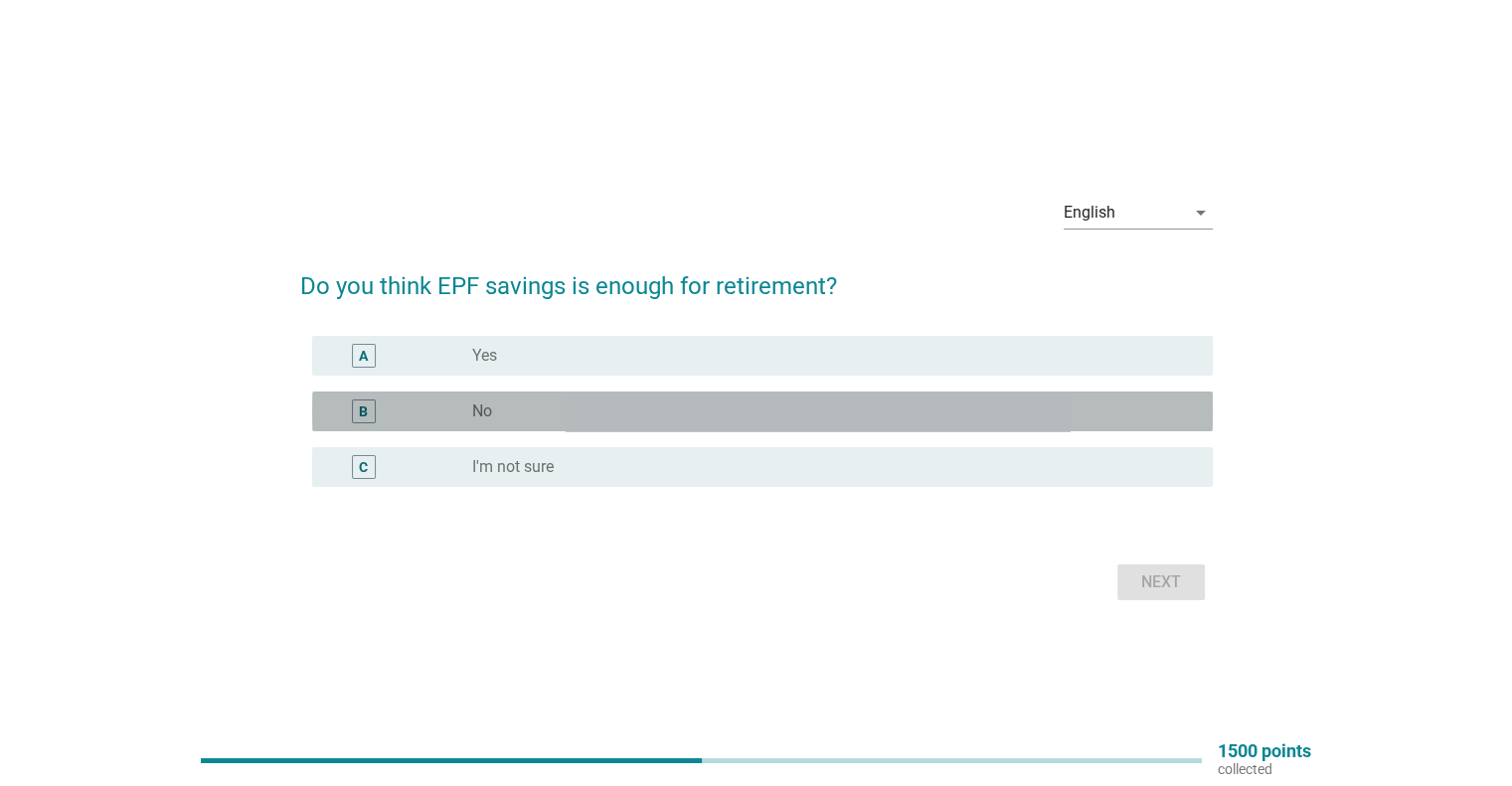 click on "radio_button_unchecked No" at bounding box center [826, 411] 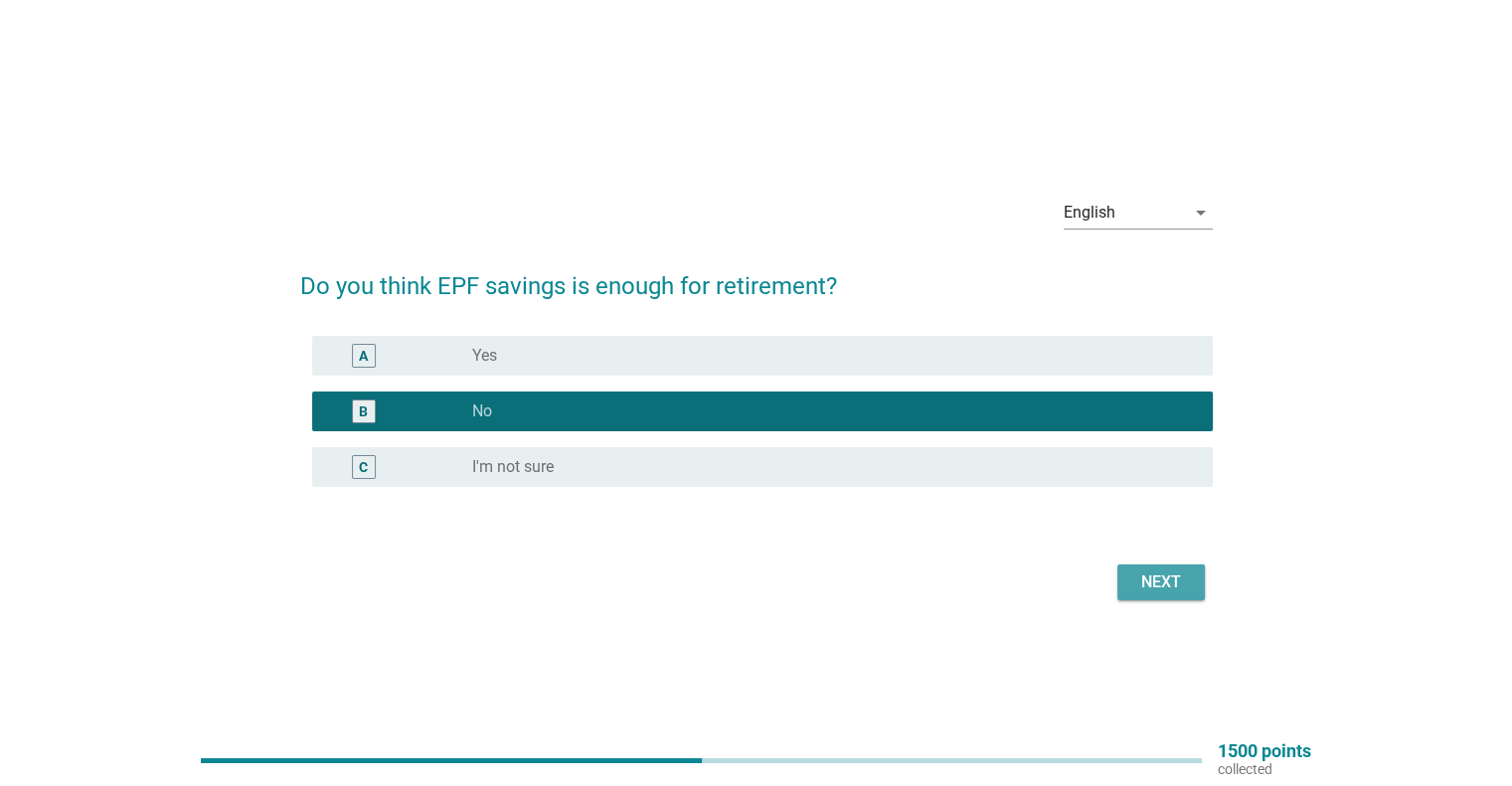 click on "Next" at bounding box center [1161, 582] 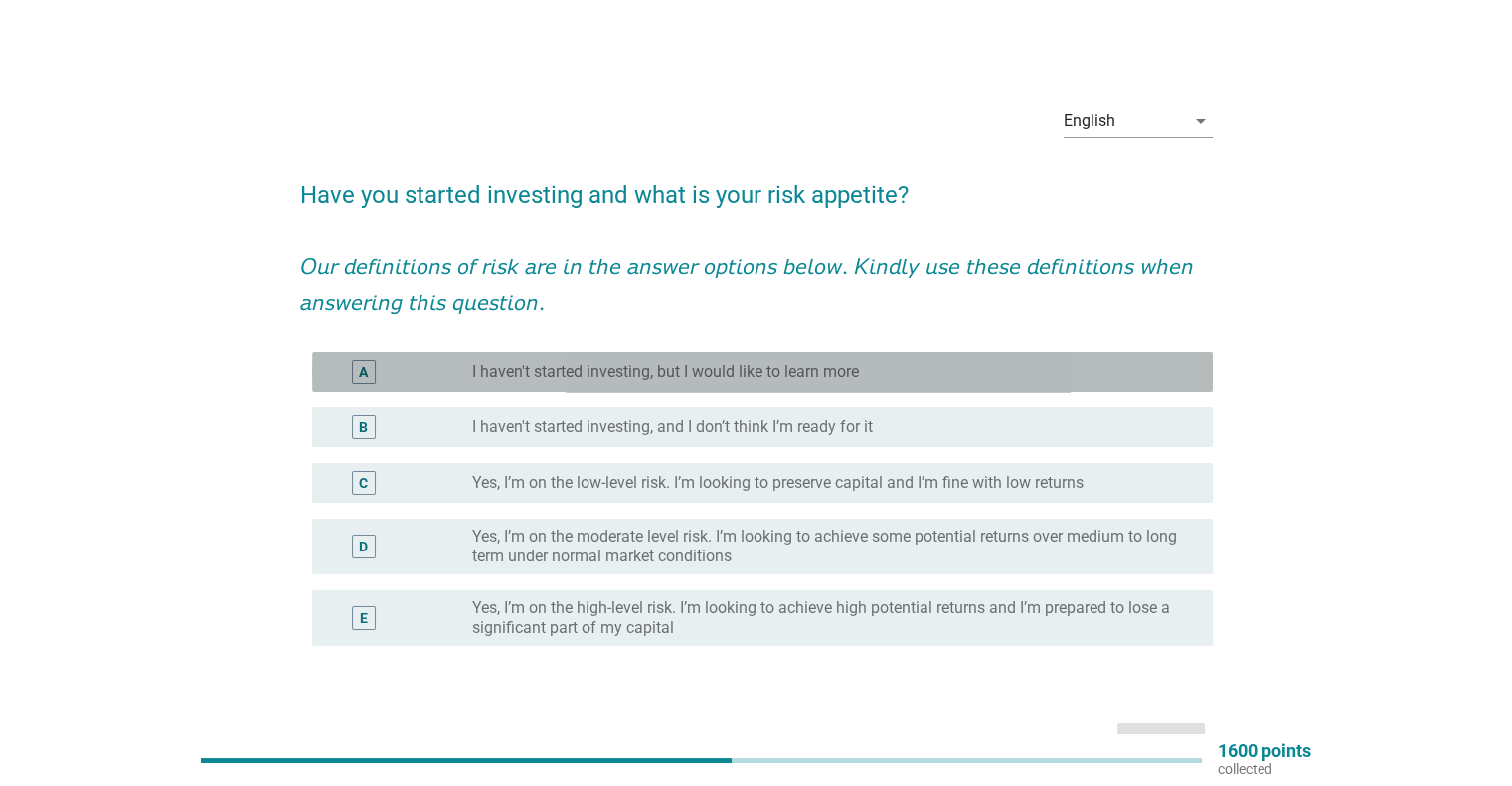 click on "I haven't started investing, but I would like to learn more" at bounding box center (665, 372) 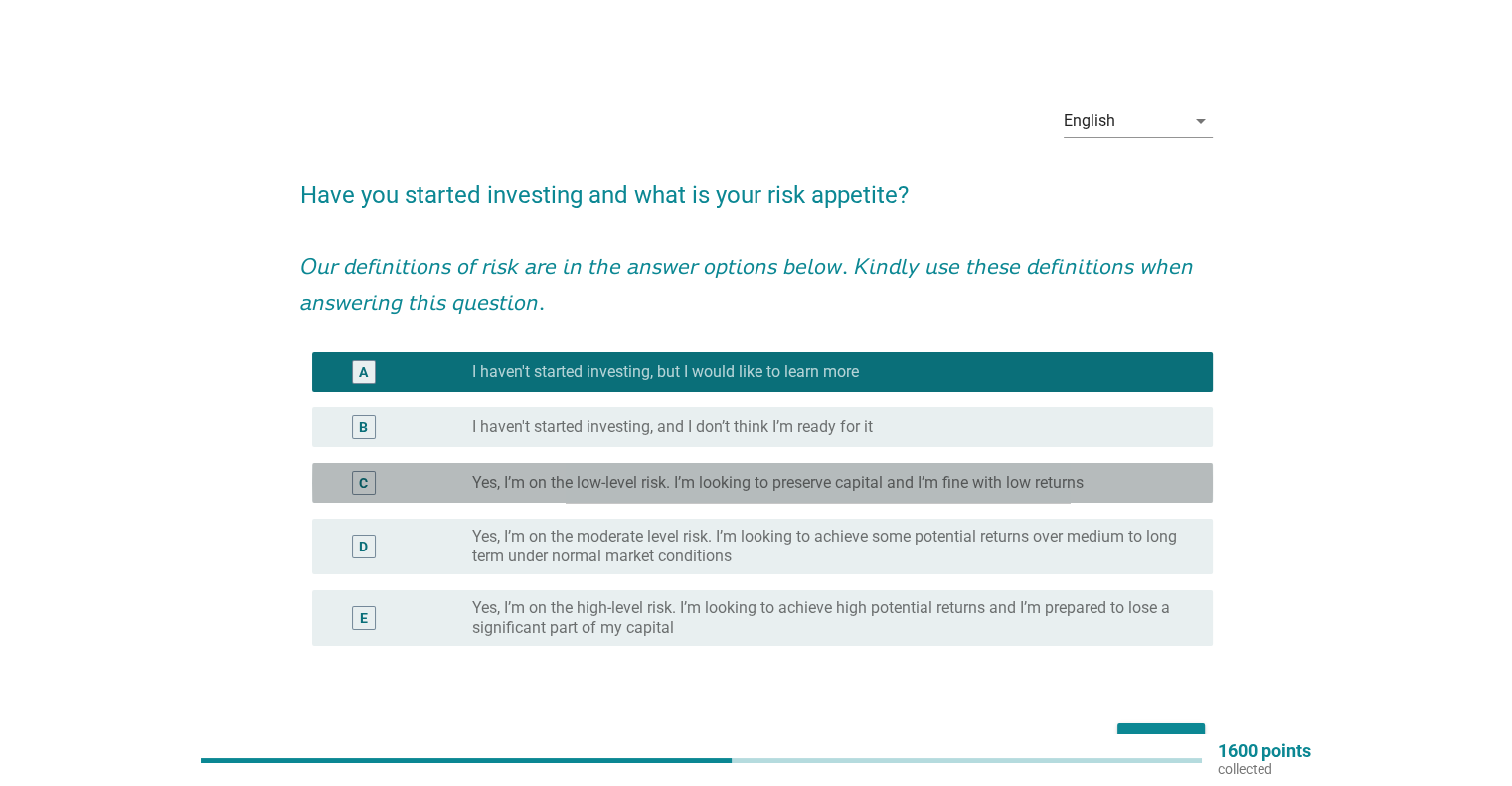 click on "C     radio_button_unchecked Yes, I’m on the low-level risk. I’m looking to preserve capital and I’m fine with low returns" at bounding box center (762, 483) 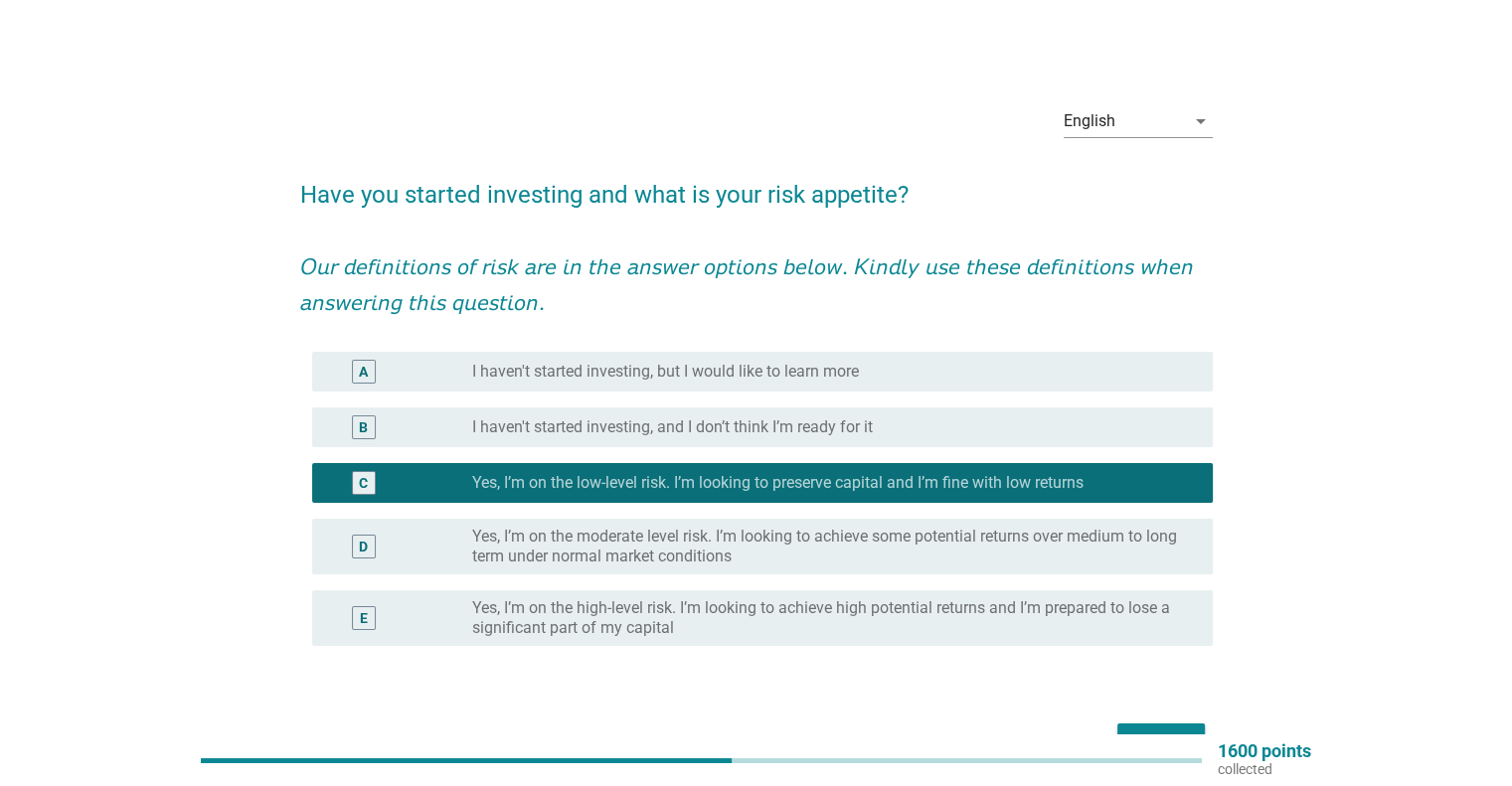 scroll, scrollTop: 99, scrollLeft: 0, axis: vertical 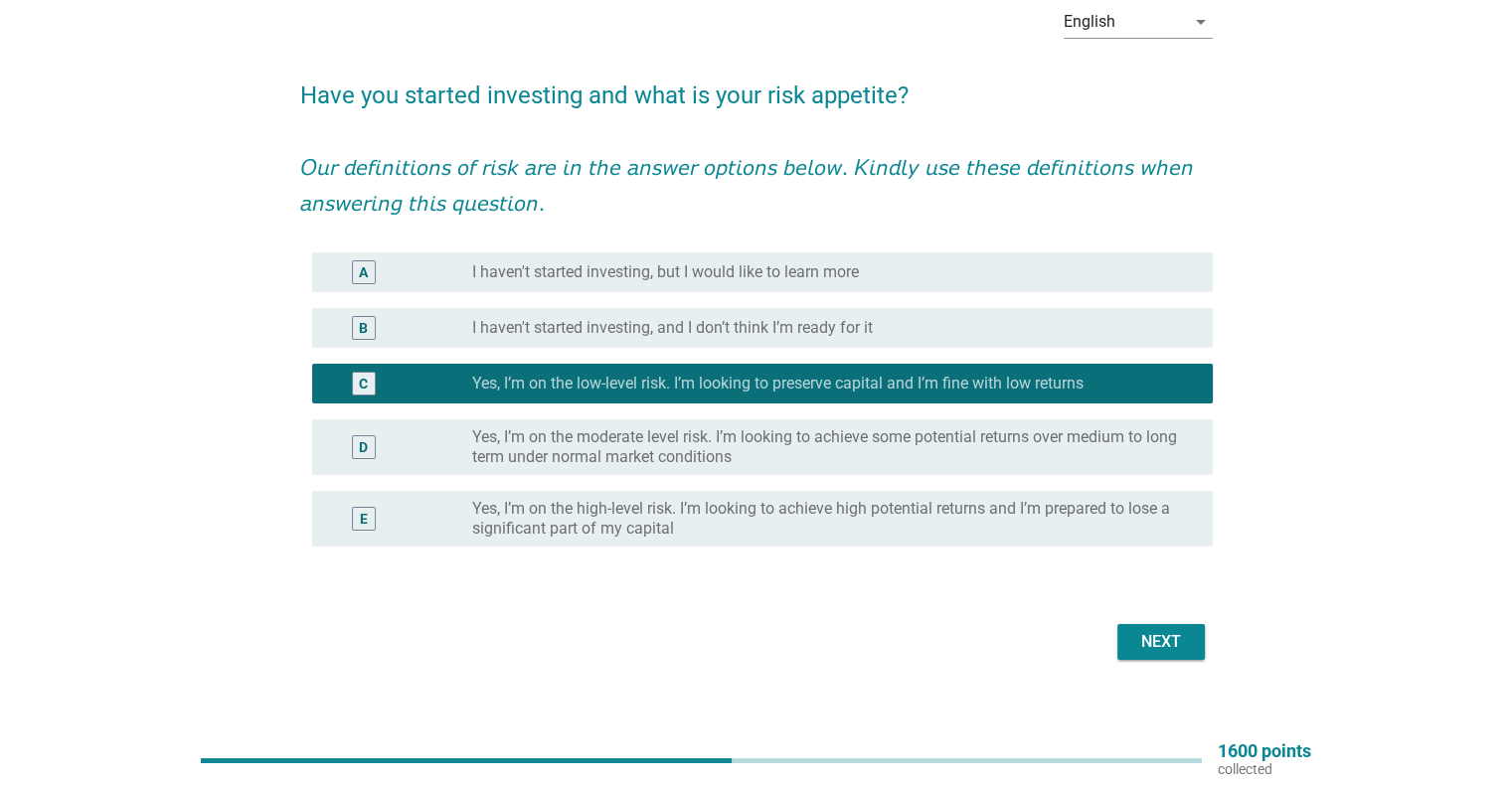 click on "I haven't started investing, but I would like to learn more" at bounding box center [665, 272] 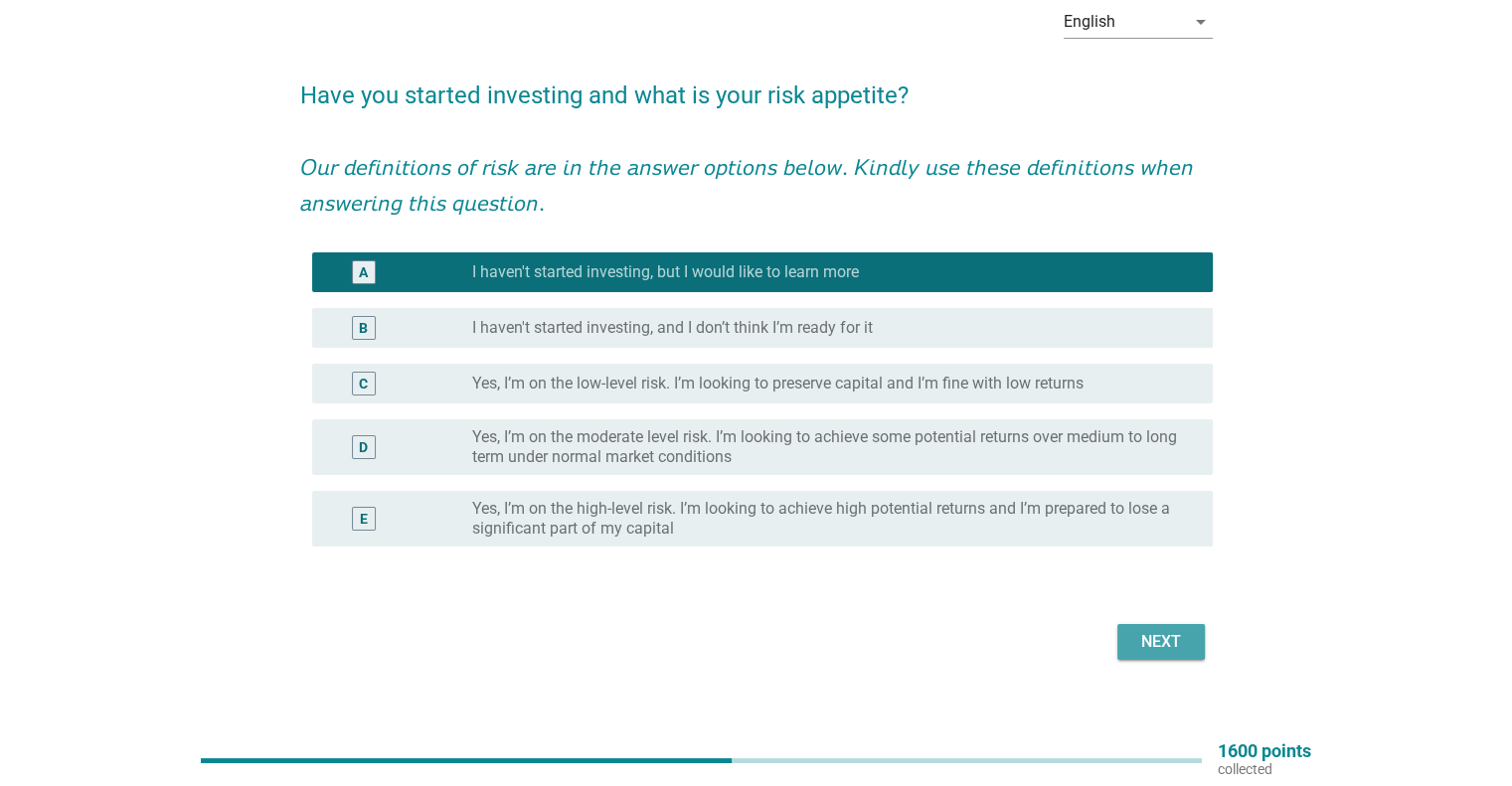 click on "Next" at bounding box center [1161, 642] 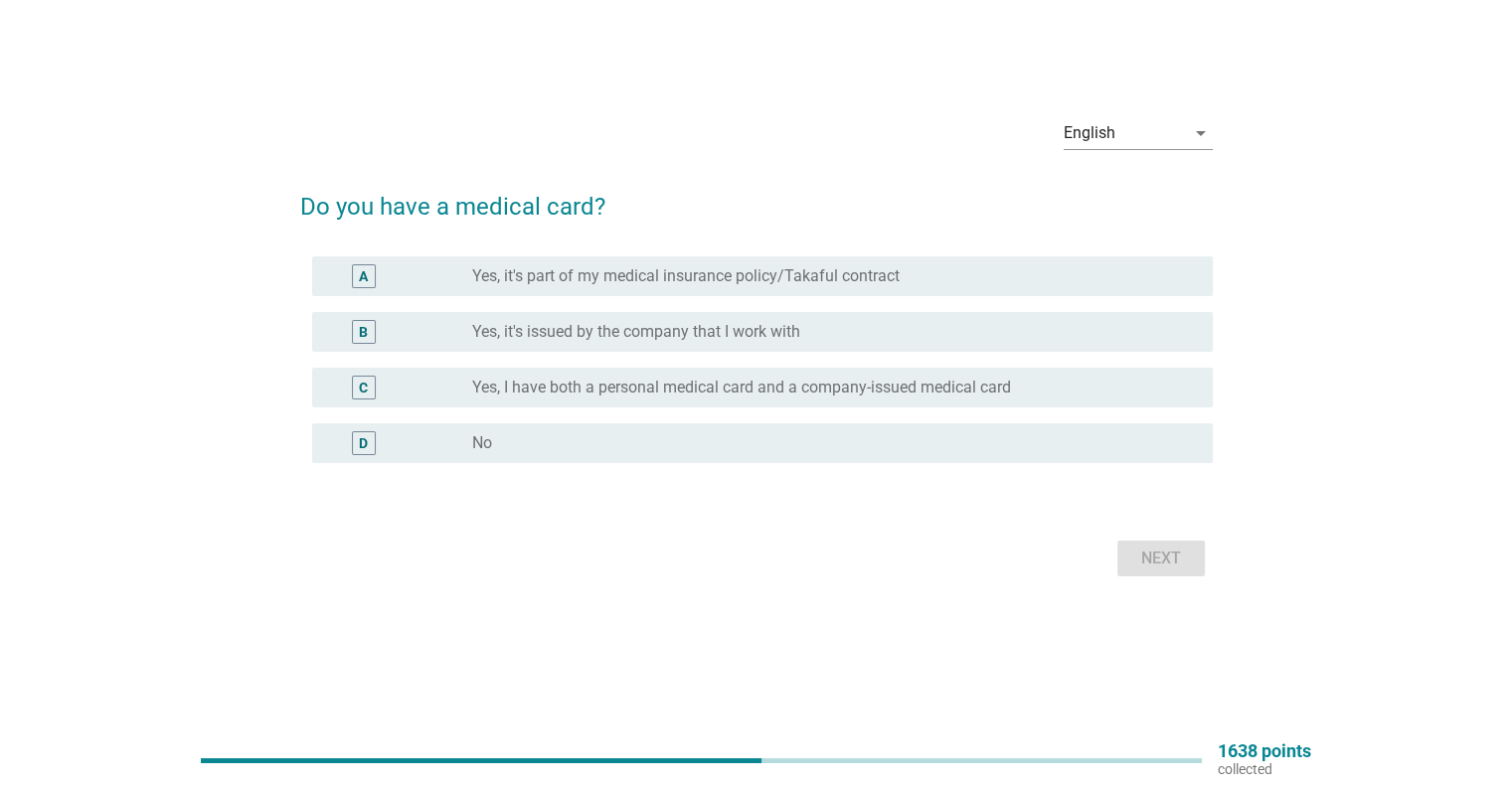 scroll, scrollTop: 0, scrollLeft: 0, axis: both 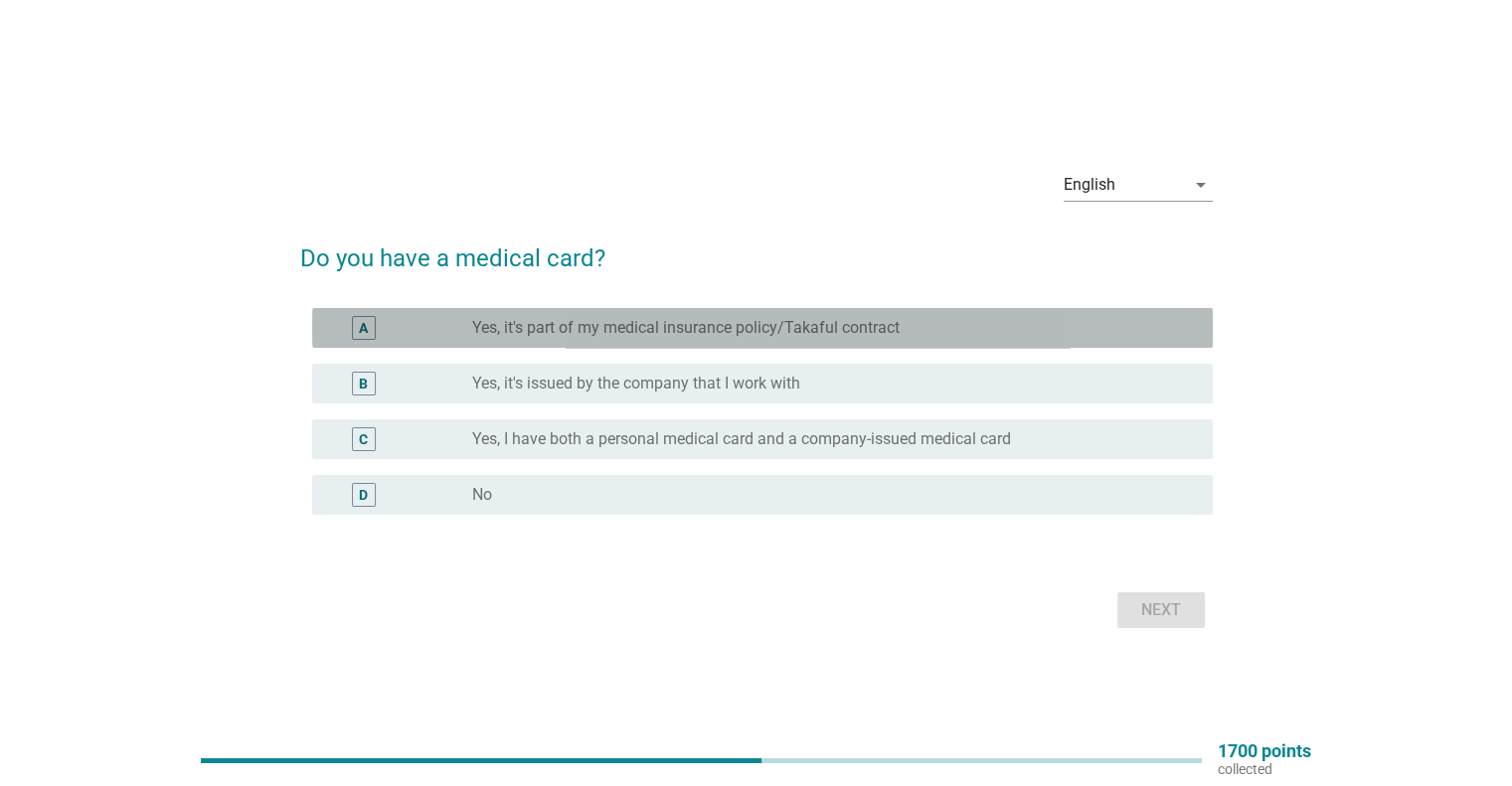 click on "A     radio_button_unchecked Yes, it's part of my medical insurance policy/Takaful contract" at bounding box center (762, 328) 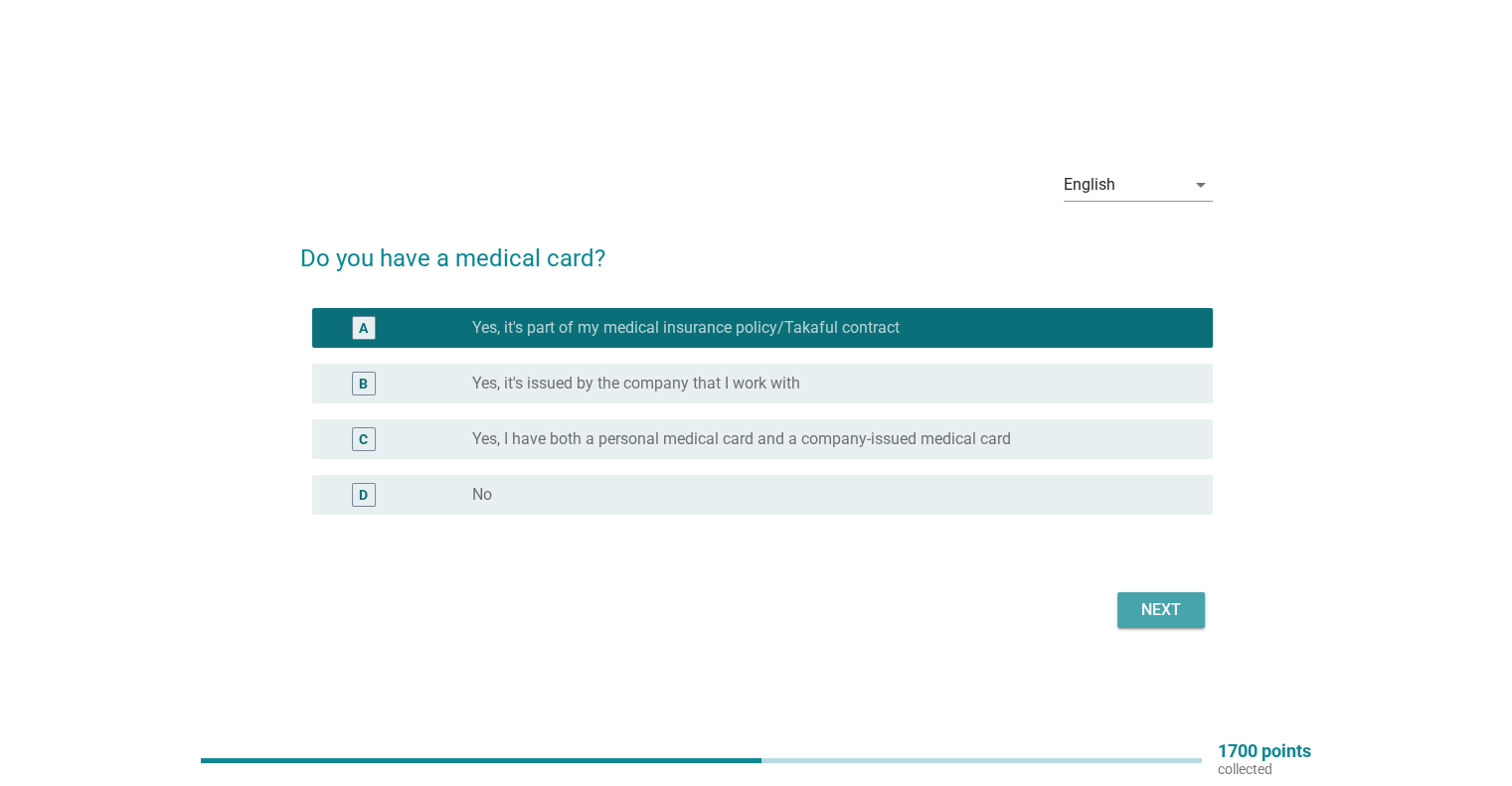 click on "Next" at bounding box center [1161, 610] 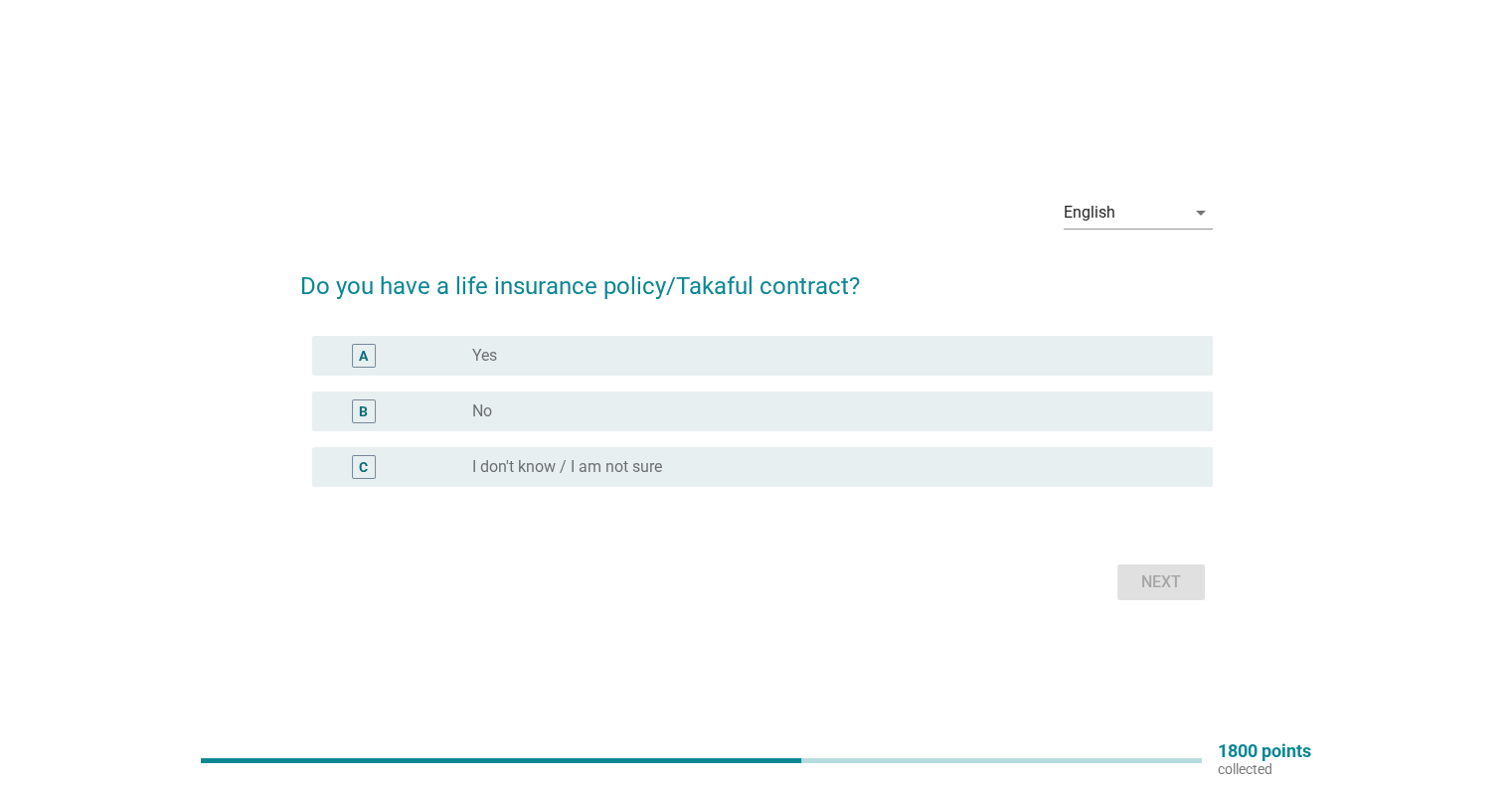 click on "B     radio_button_unchecked No" at bounding box center [762, 411] 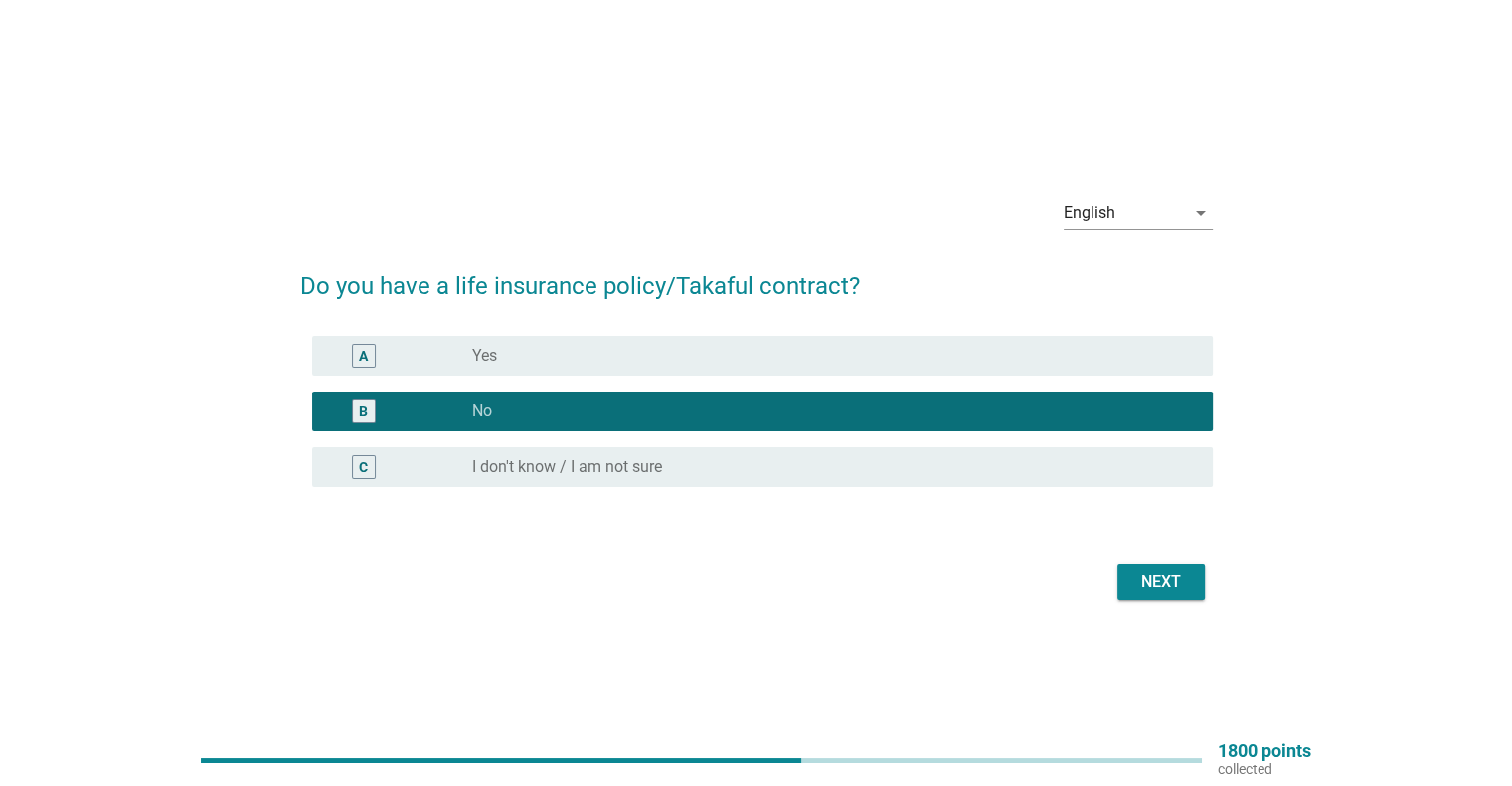 click on "Next" at bounding box center (1161, 582) 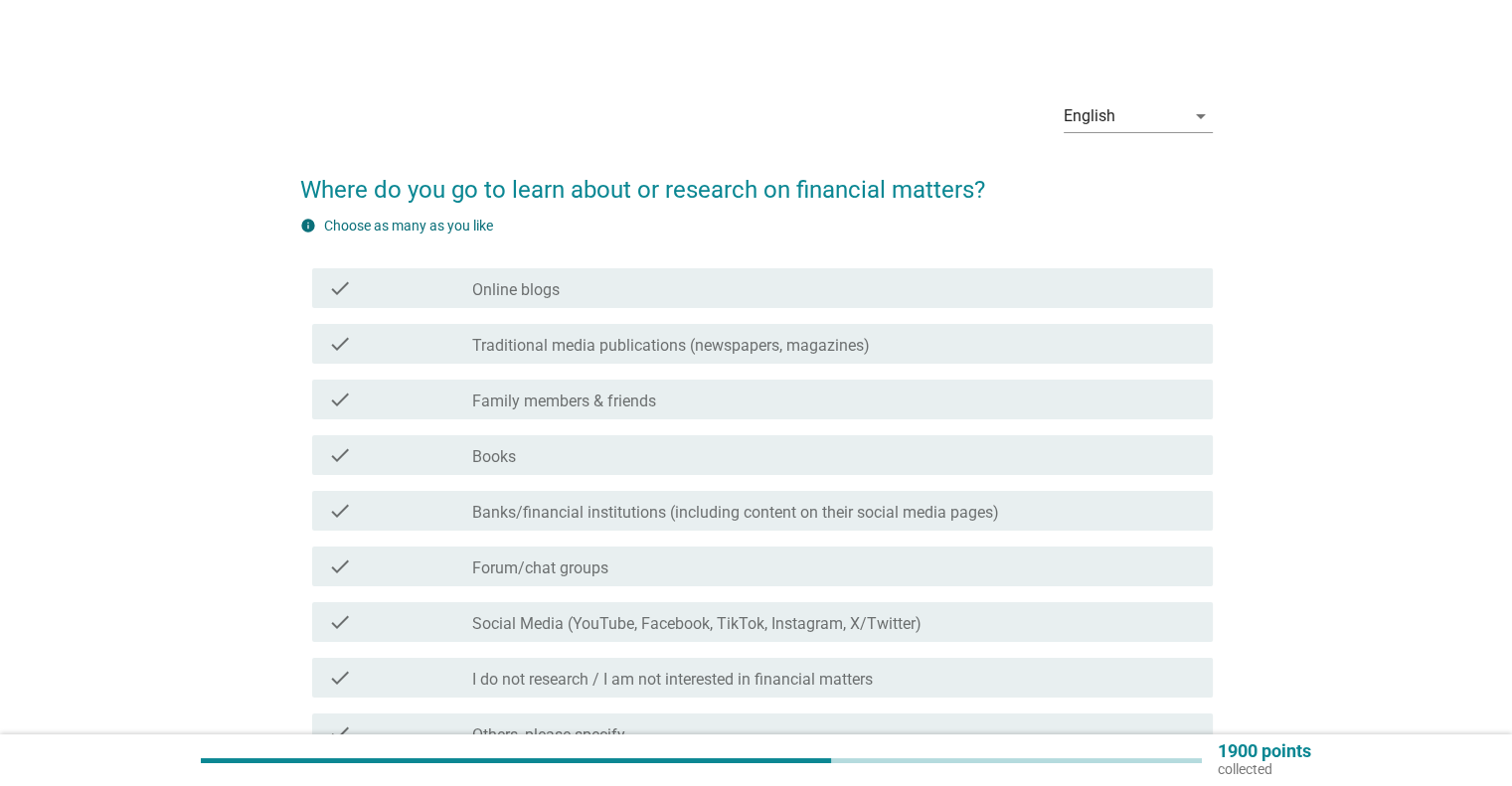 scroll, scrollTop: 99, scrollLeft: 0, axis: vertical 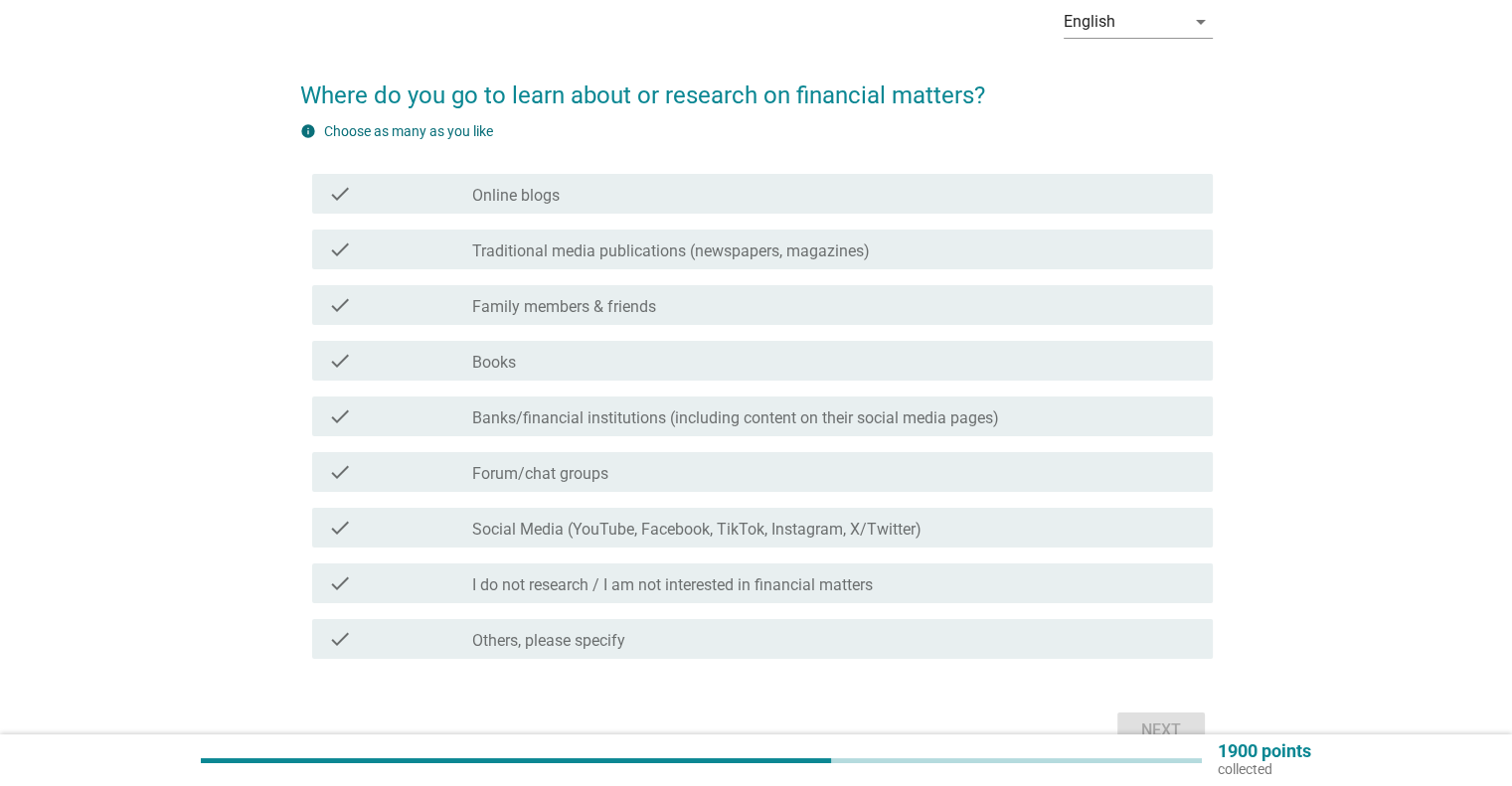 click on "check_box_outline_blank Forum/chat groups" at bounding box center (834, 472) 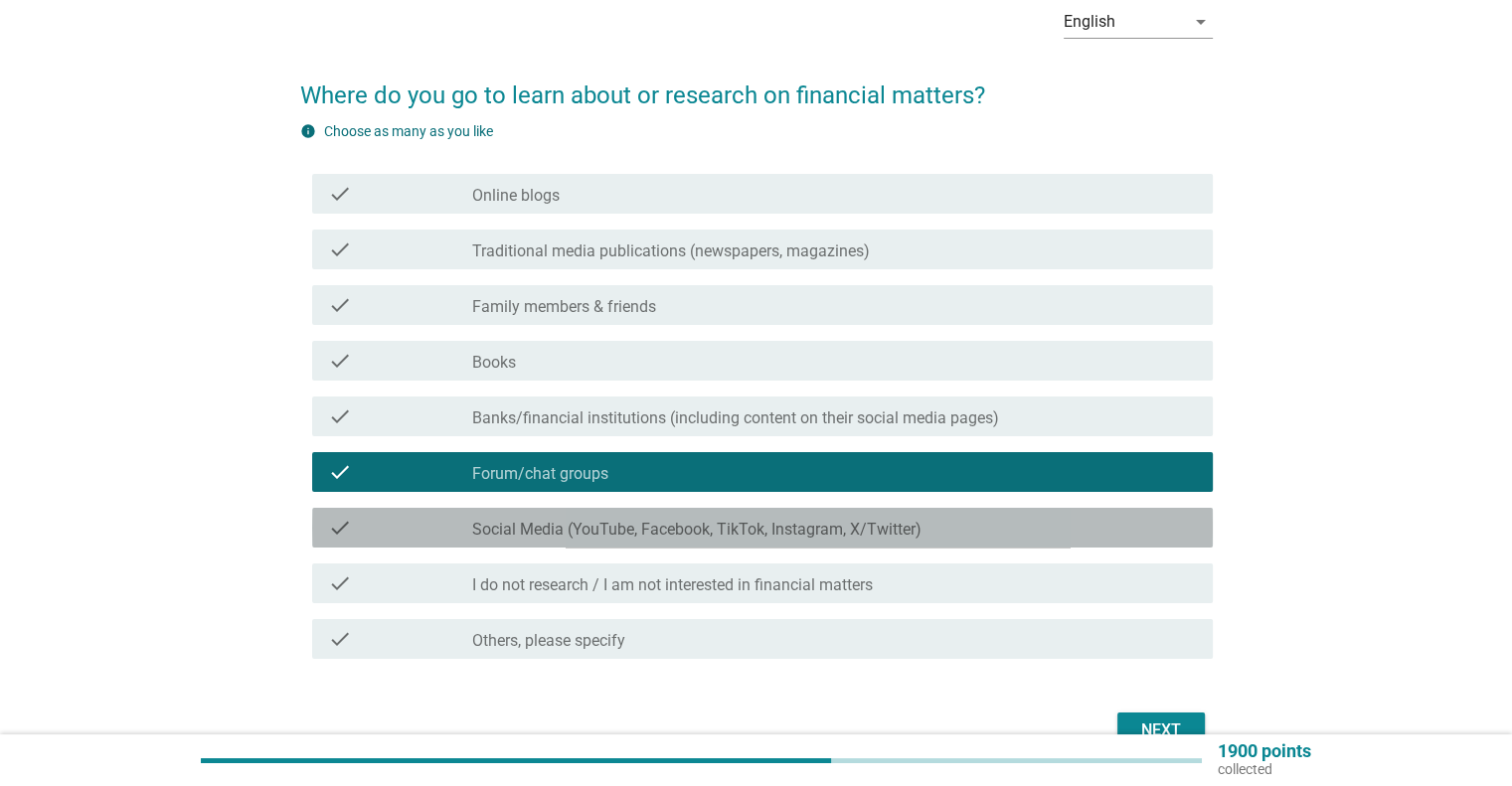 click on "check     check_box_outline_blank Social Media (YouTube, Facebook, TikTok, Instagram, X/Twitter)" at bounding box center (762, 528) 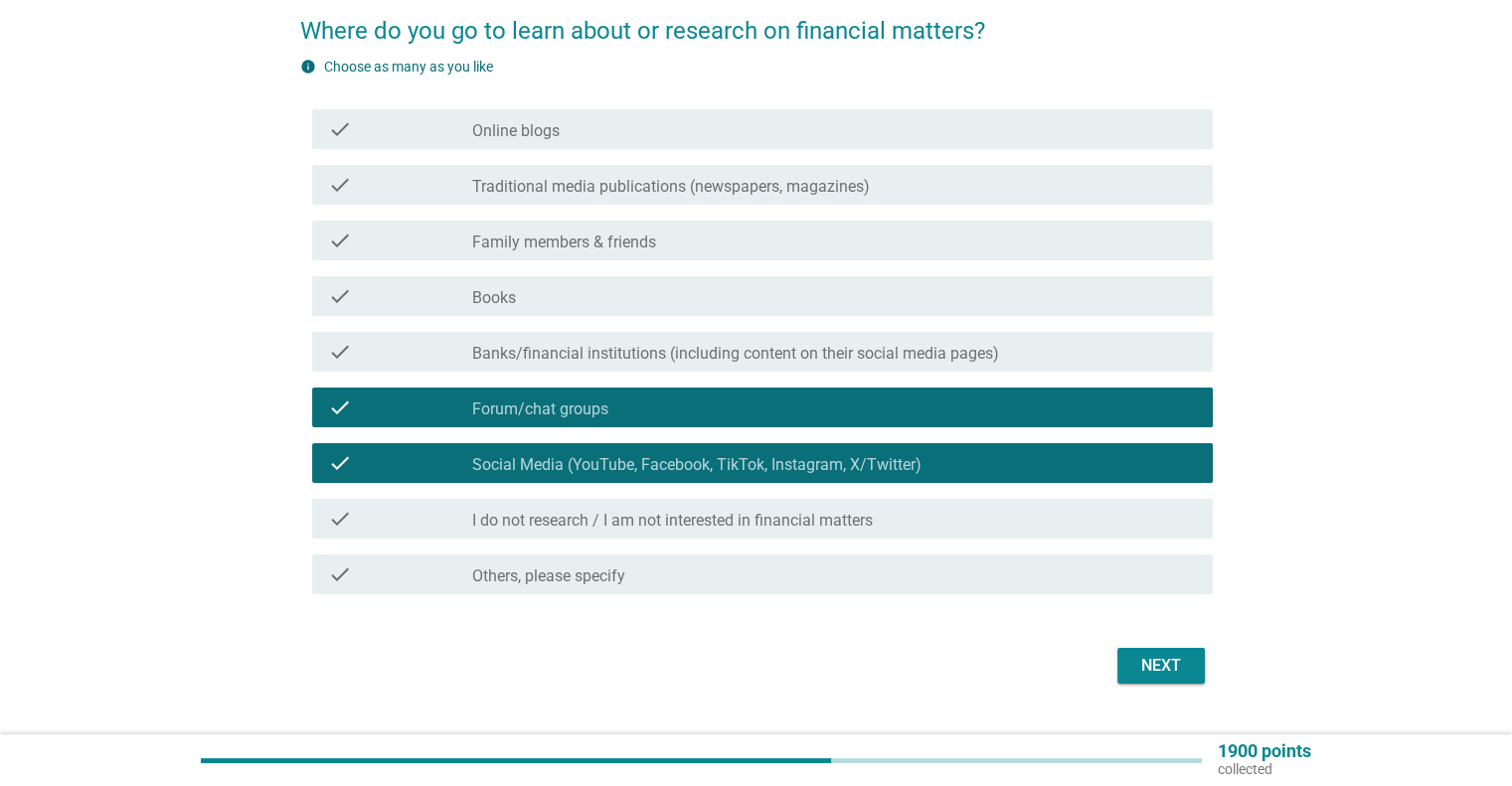 scroll, scrollTop: 208, scrollLeft: 0, axis: vertical 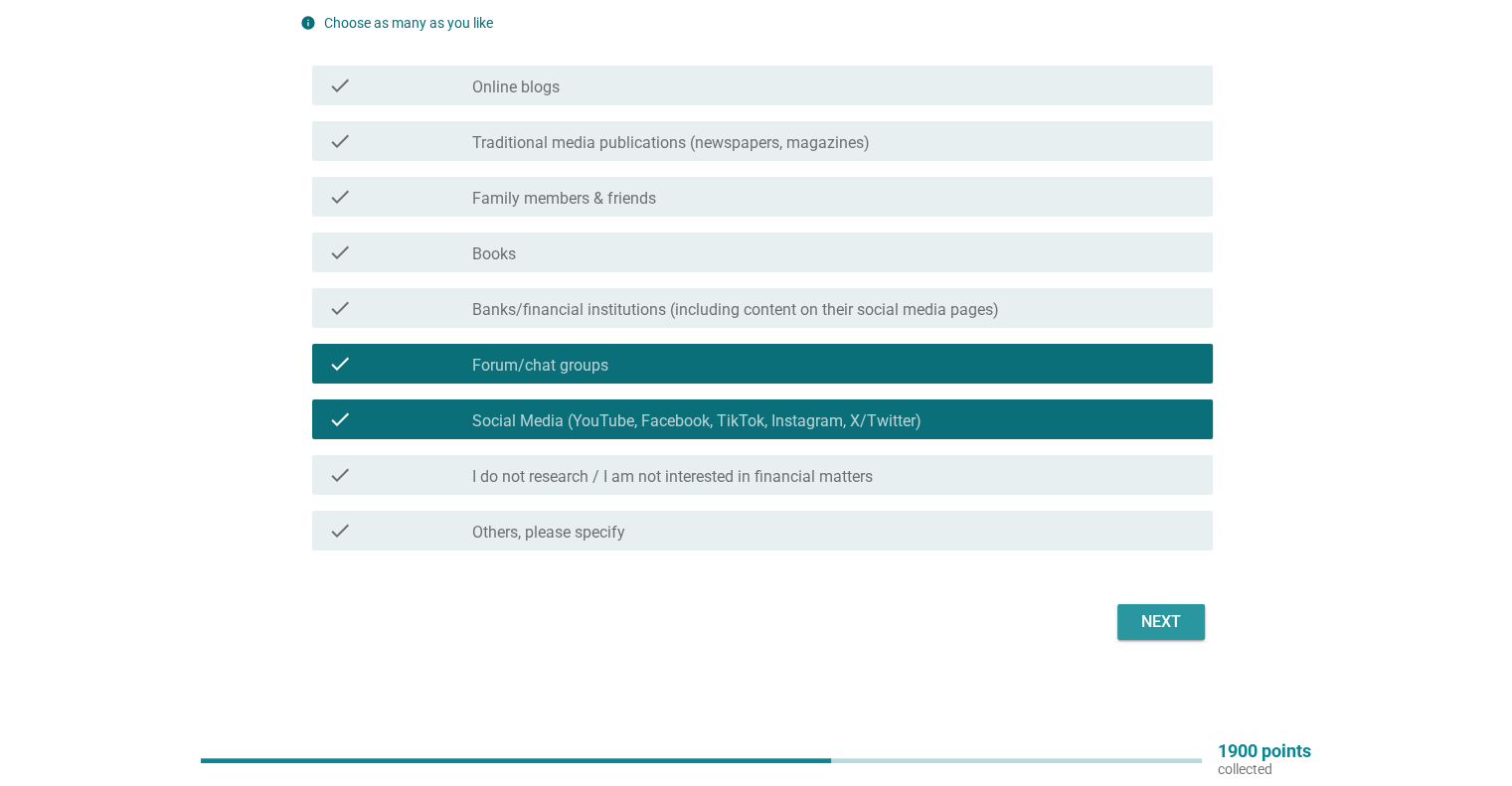click on "Next" at bounding box center [1161, 622] 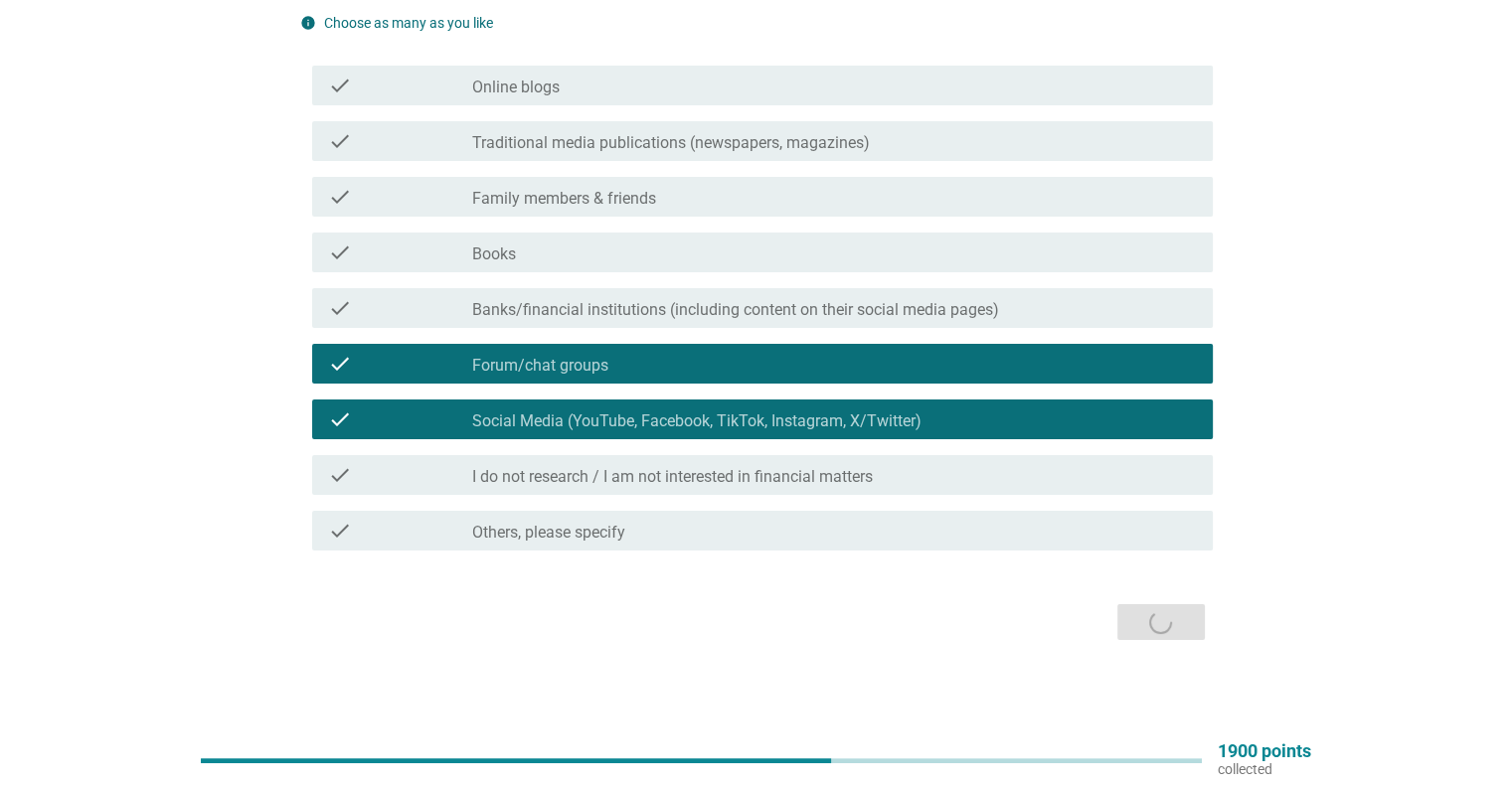 scroll, scrollTop: 0, scrollLeft: 0, axis: both 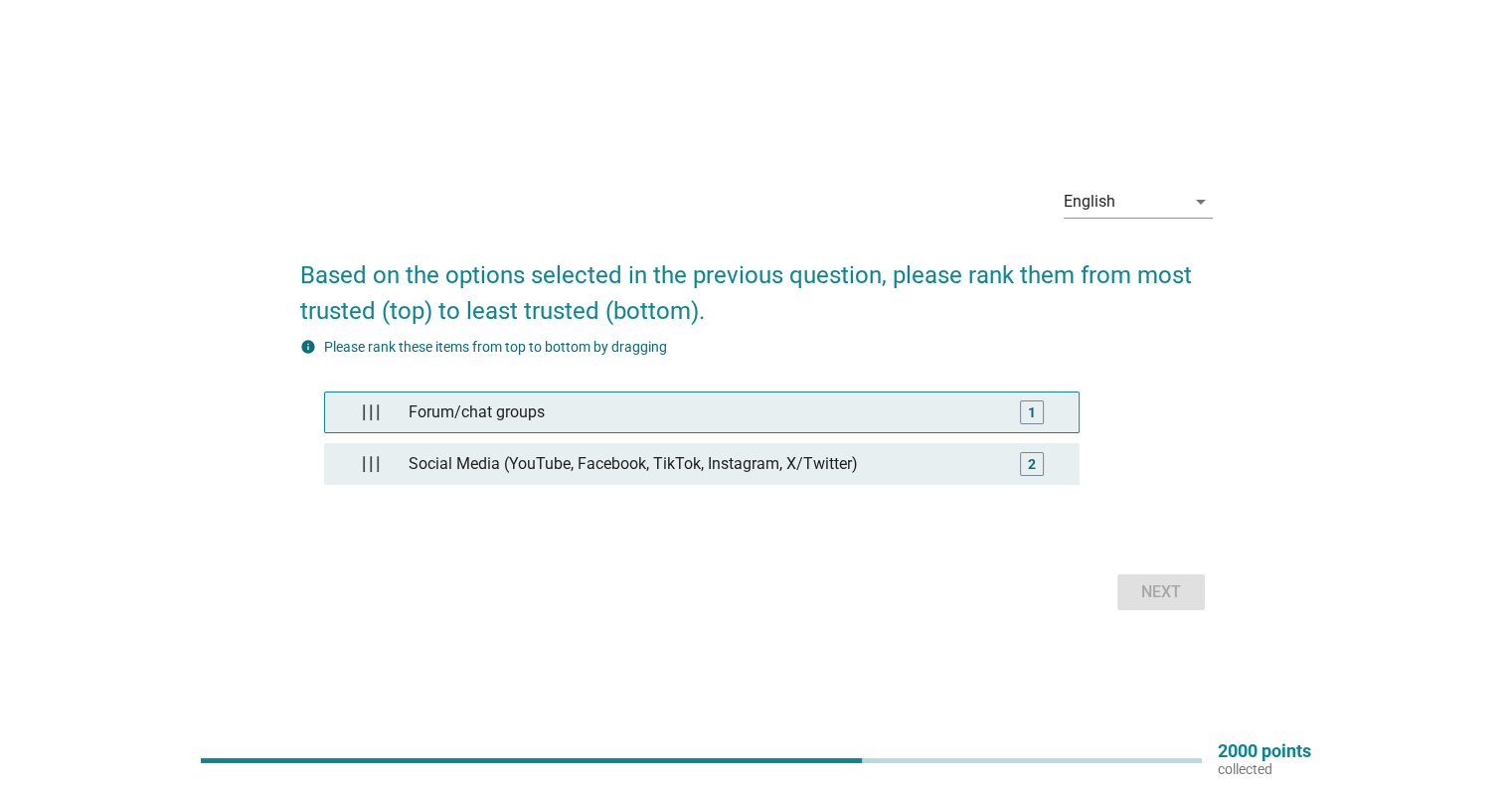 click on "Forum/chat groups" at bounding box center [701, 412] 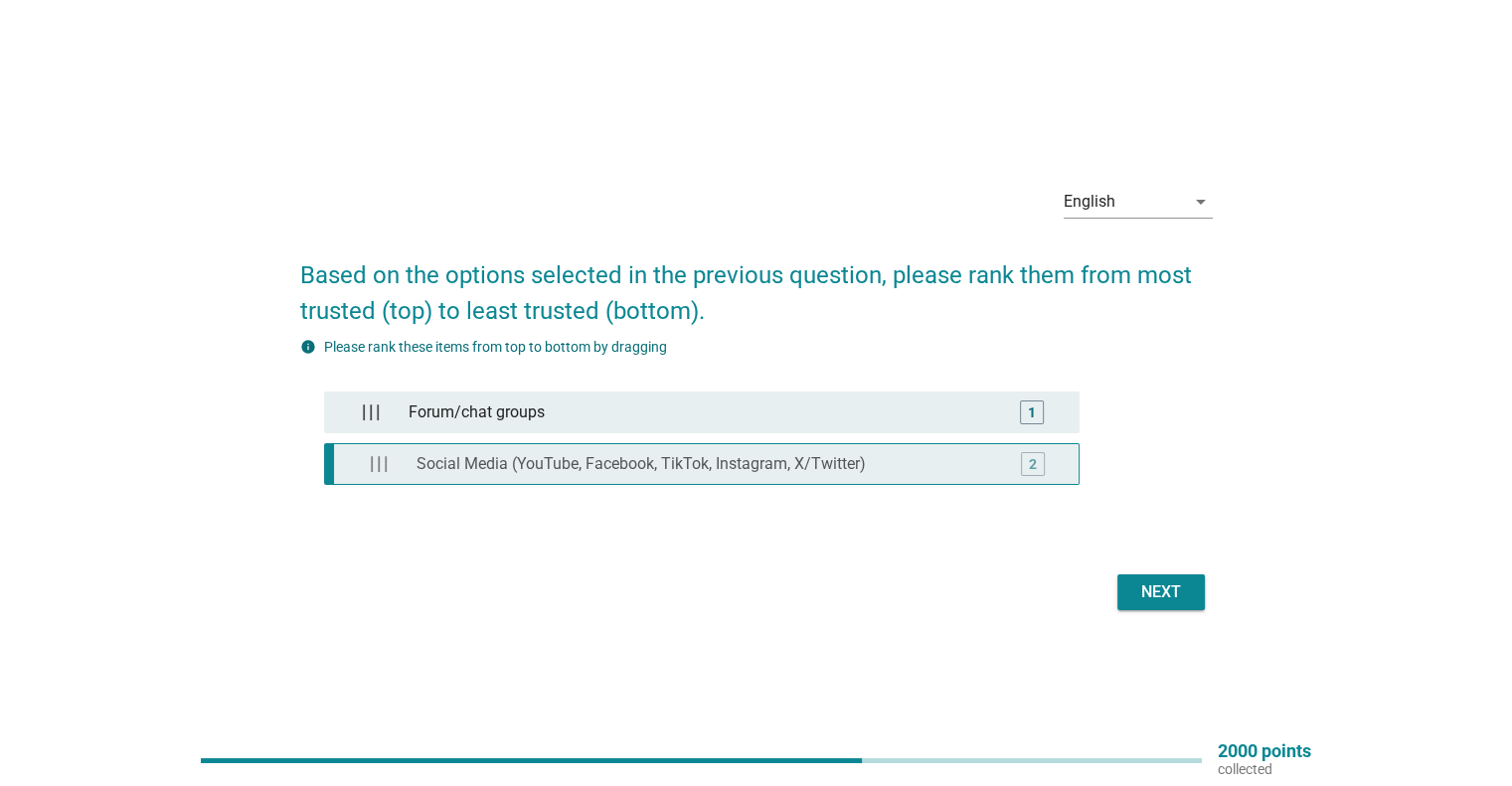 type 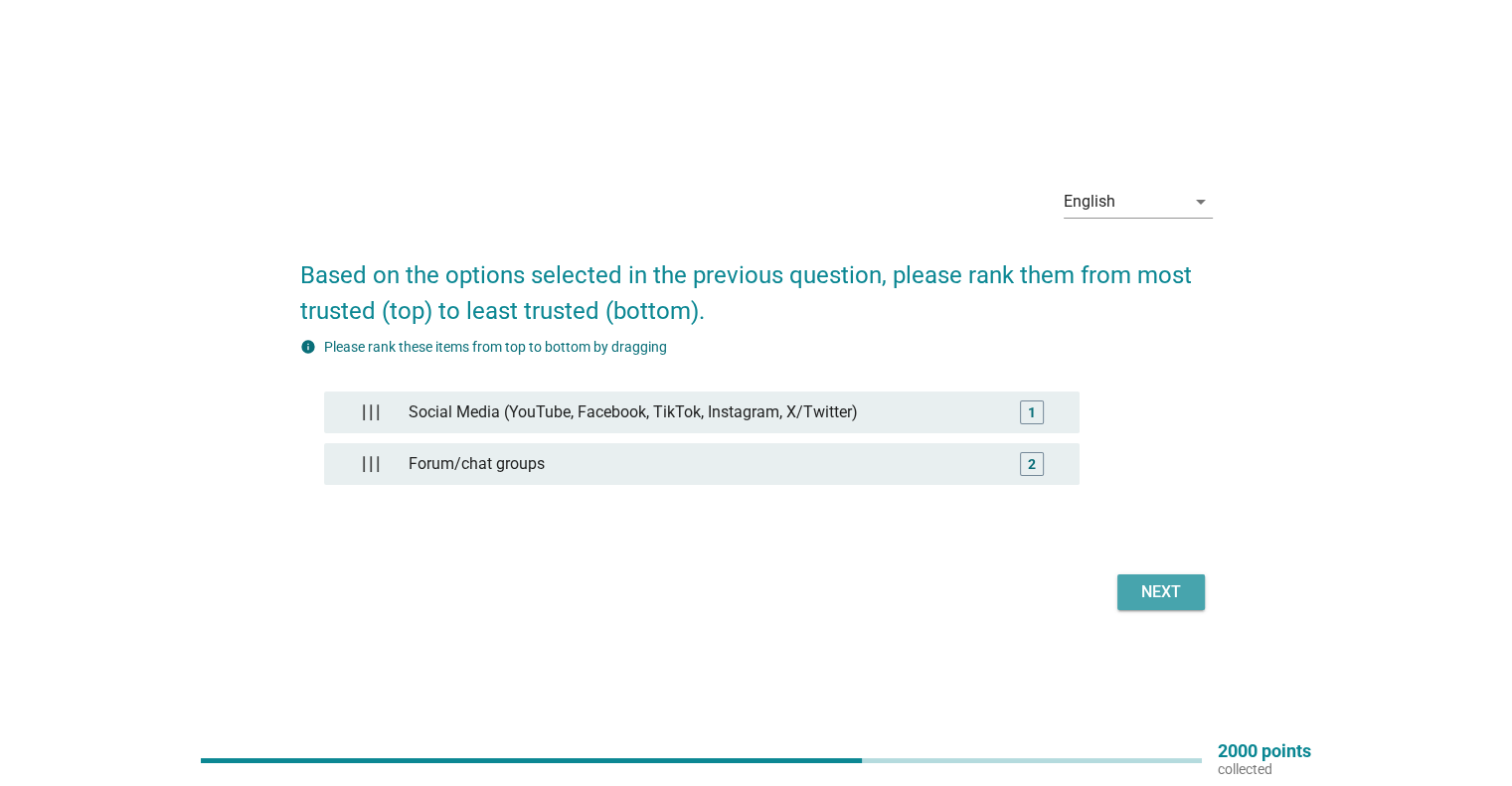 click on "Next" at bounding box center [1161, 592] 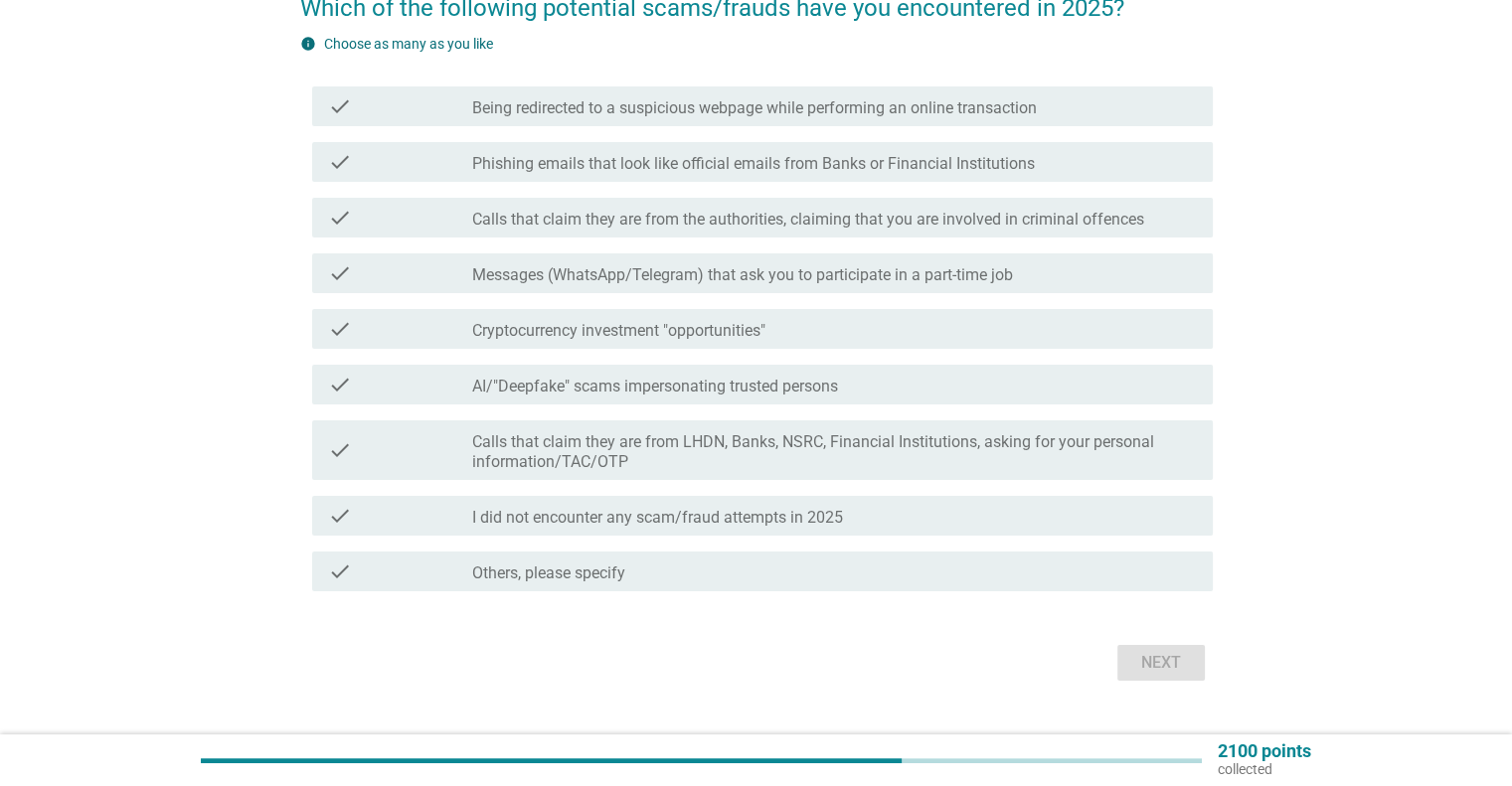 scroll, scrollTop: 199, scrollLeft: 0, axis: vertical 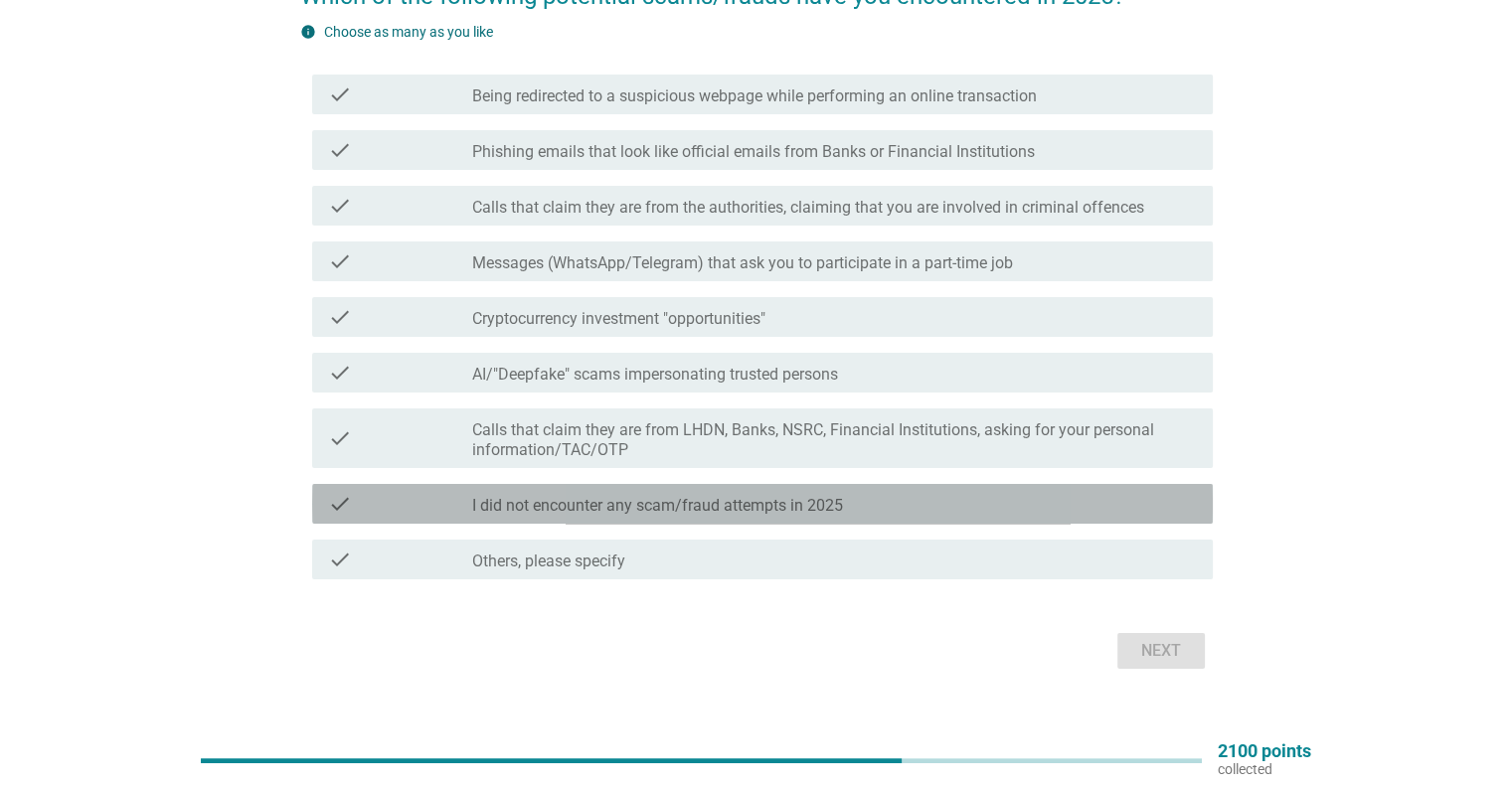 click on "I did not encounter any scam/fraud attempts in 2025" at bounding box center (657, 506) 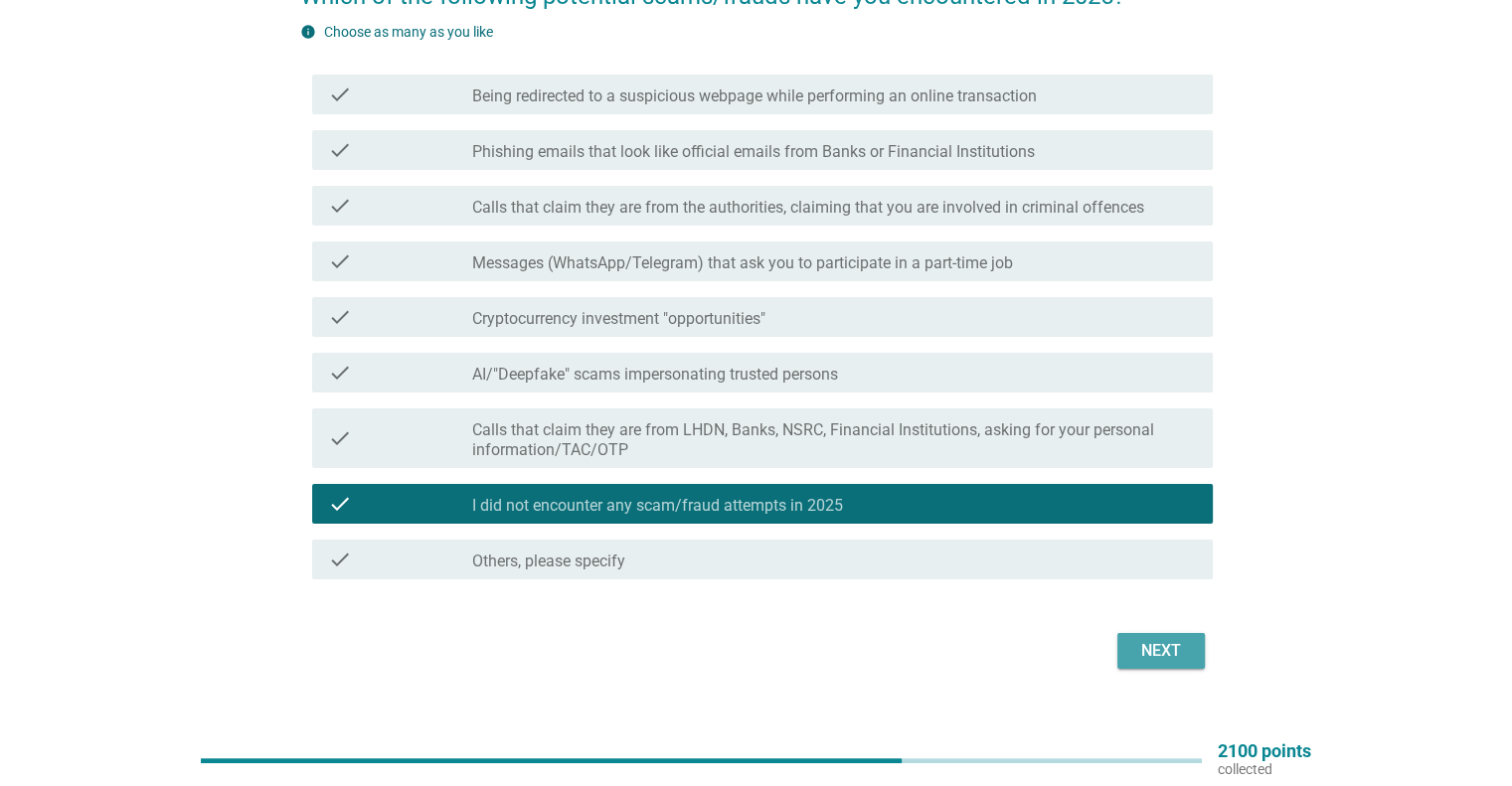 click on "Next" at bounding box center (1161, 651) 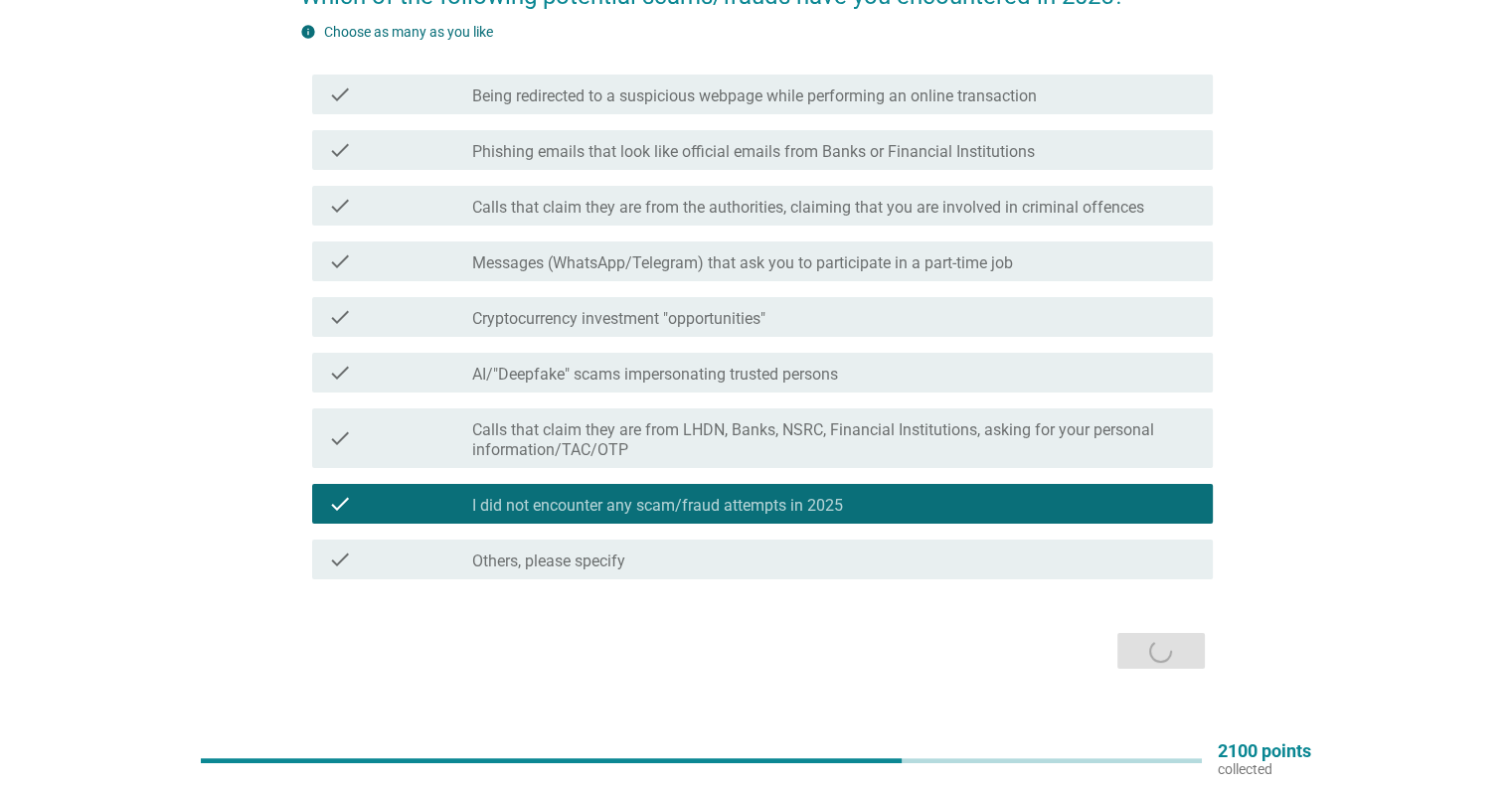 scroll, scrollTop: 0, scrollLeft: 0, axis: both 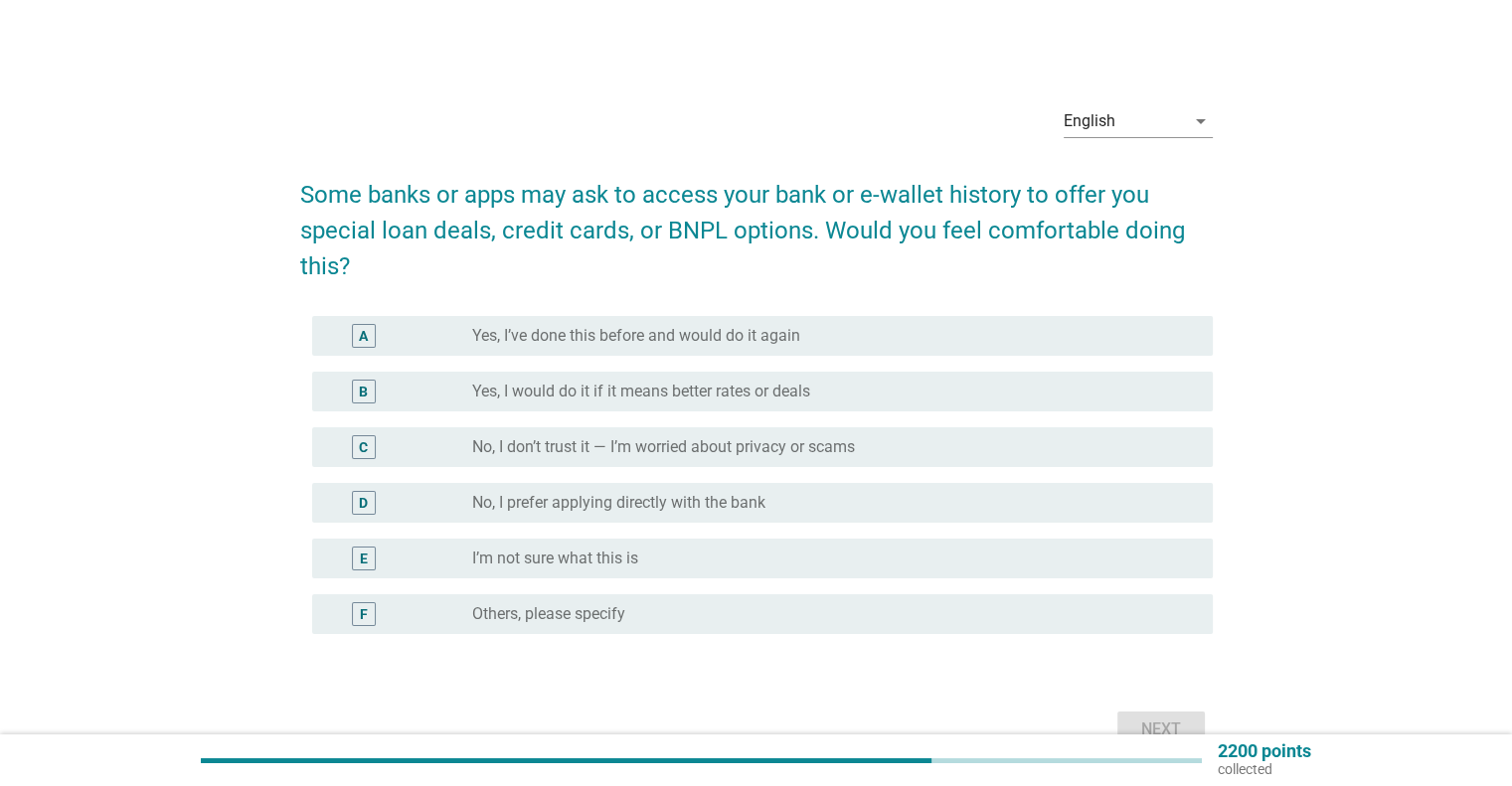 click on "radio_button_unchecked I’m not sure what this is" at bounding box center (834, 558) 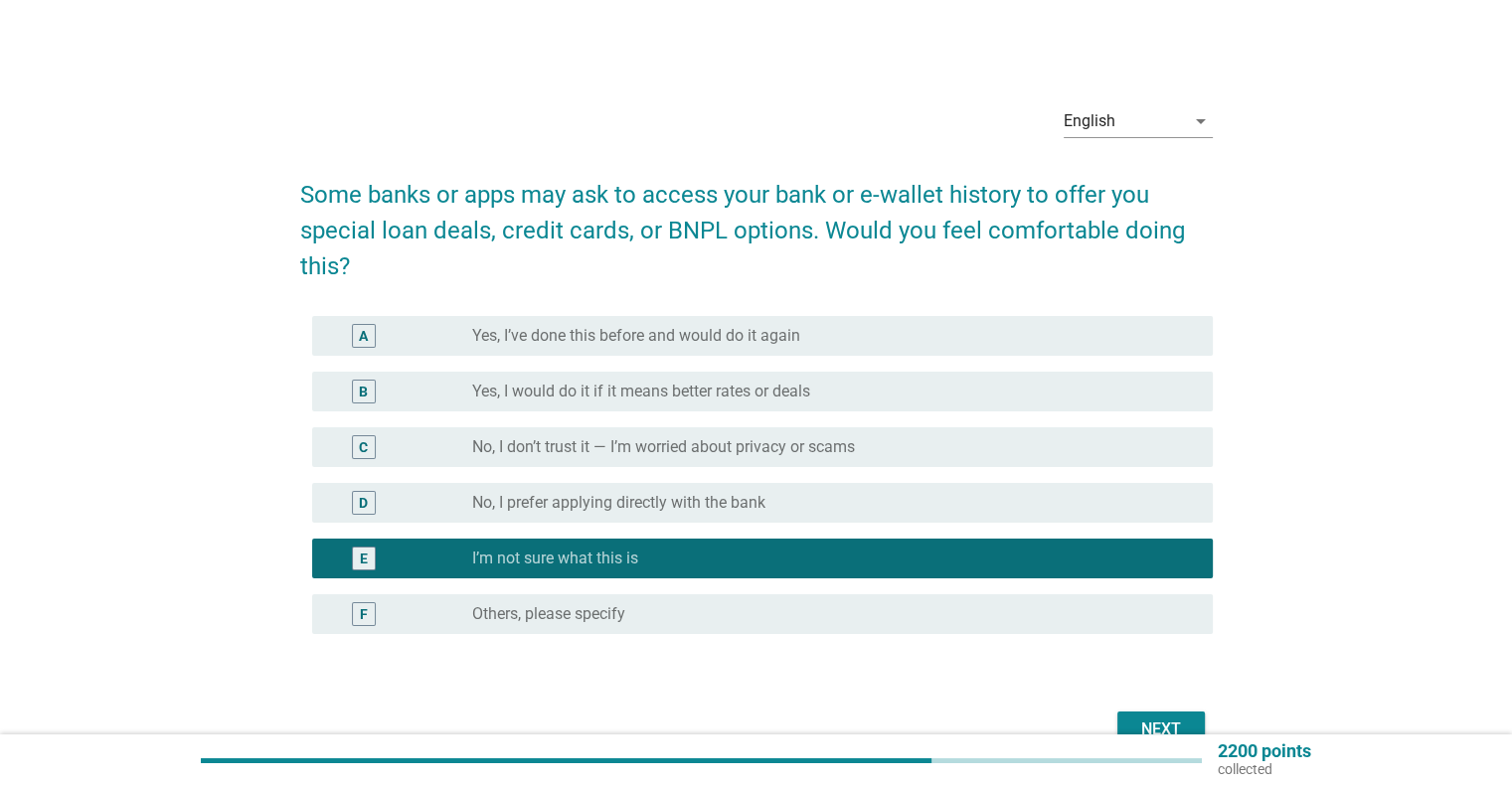 click on "Next" at bounding box center [1161, 729] 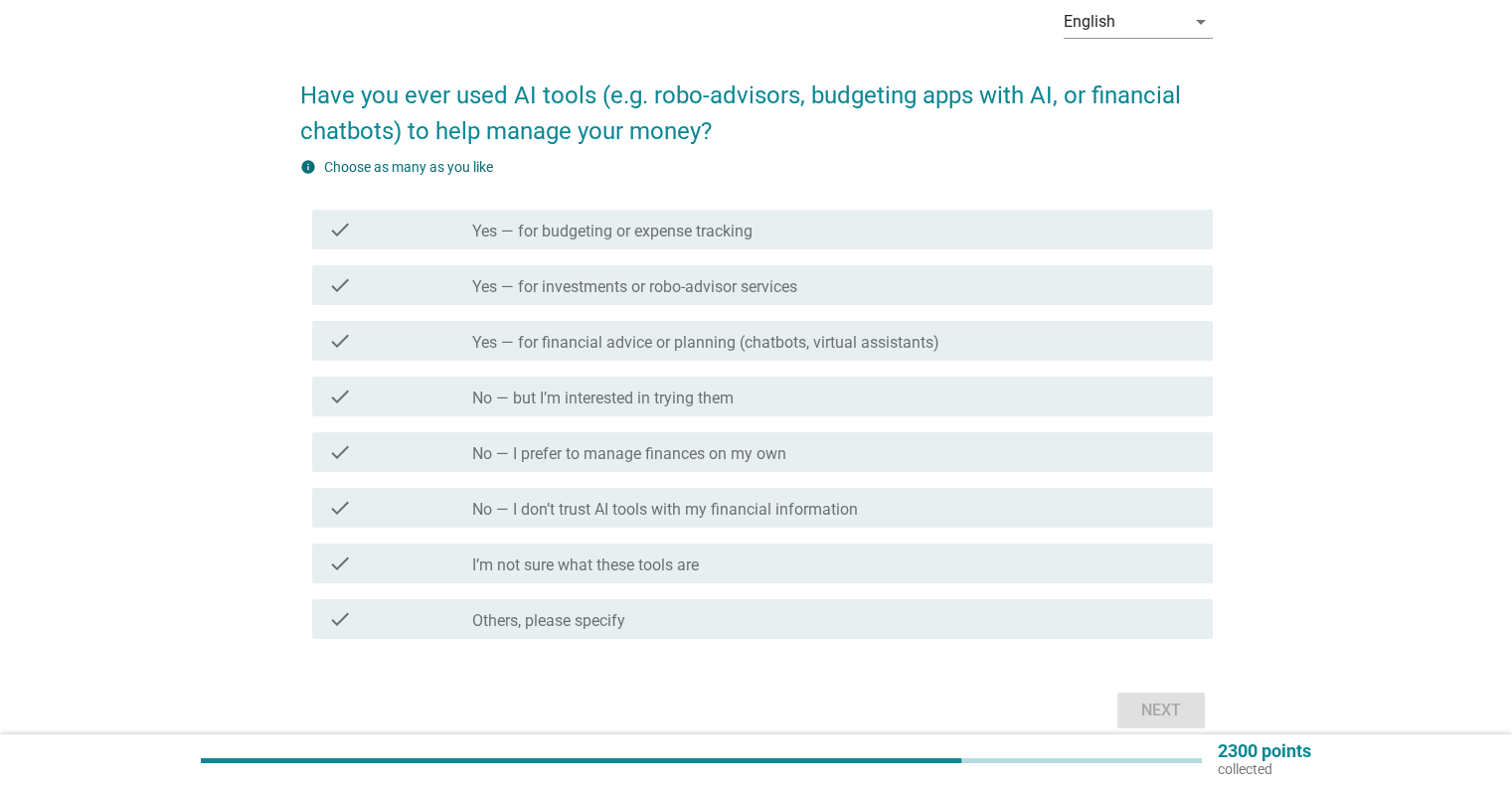 scroll, scrollTop: 188, scrollLeft: 0, axis: vertical 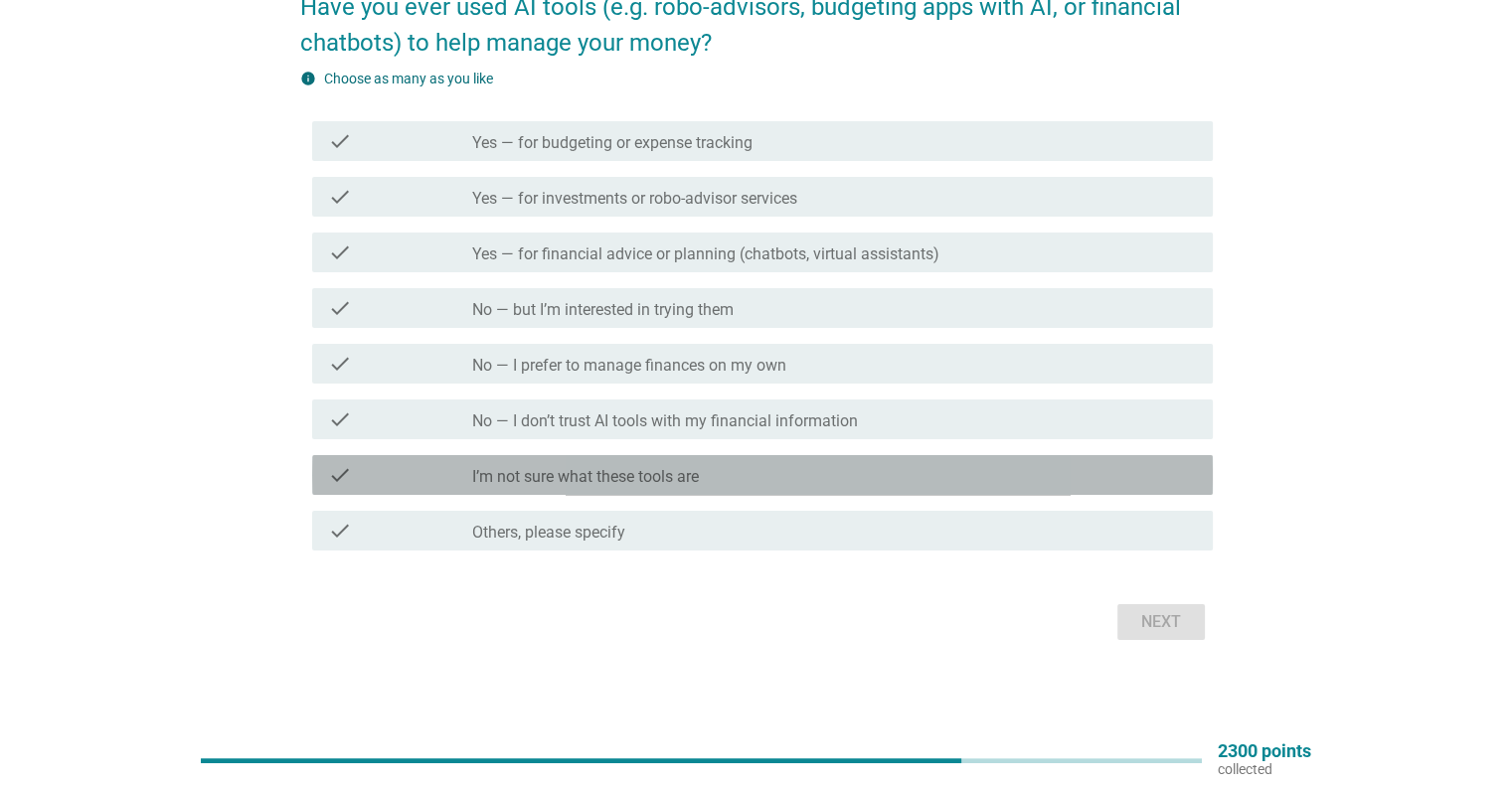 click on "I’m not sure what these tools are" at bounding box center [586, 477] 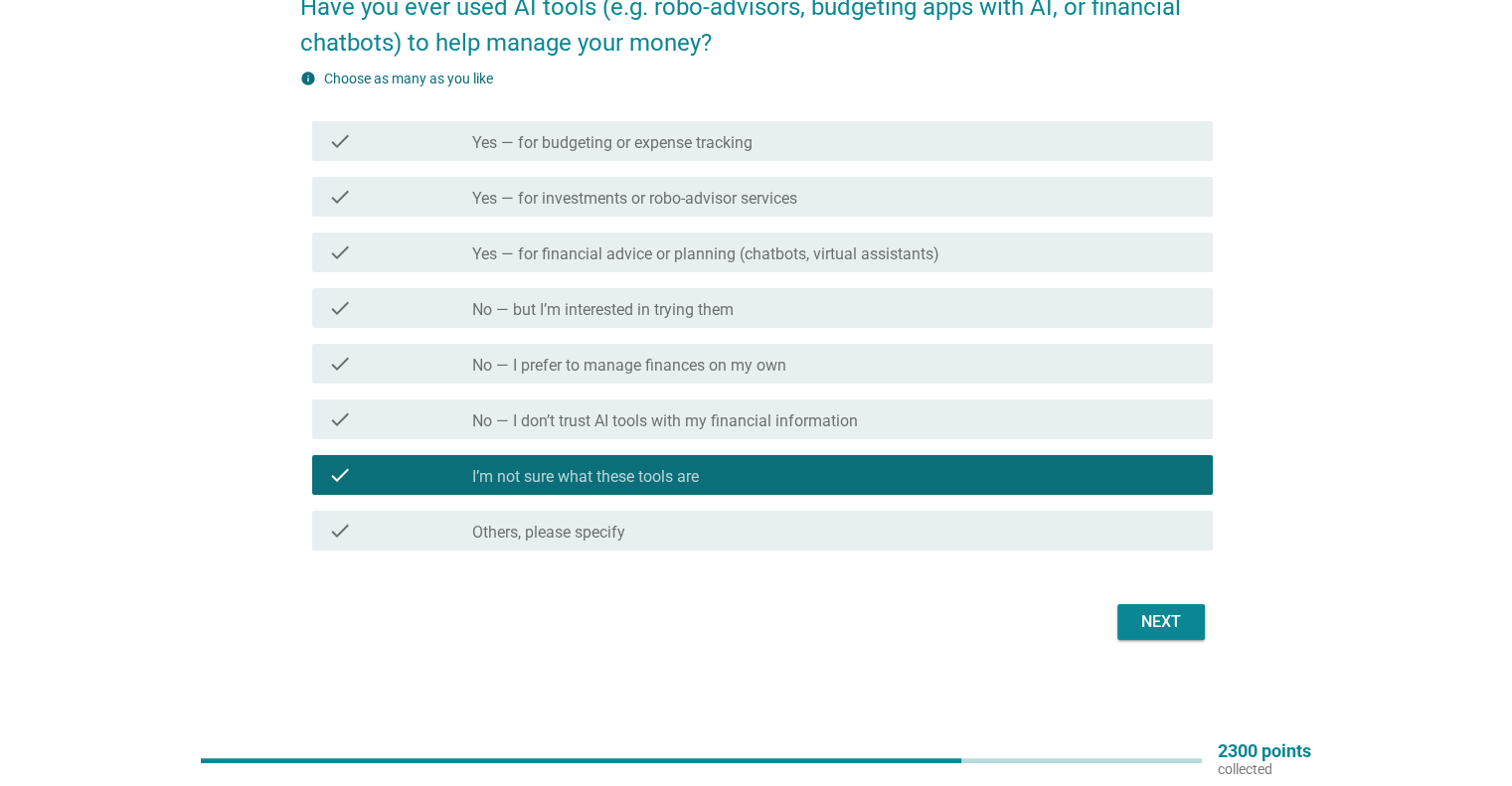 click on "Next" at bounding box center (1161, 622) 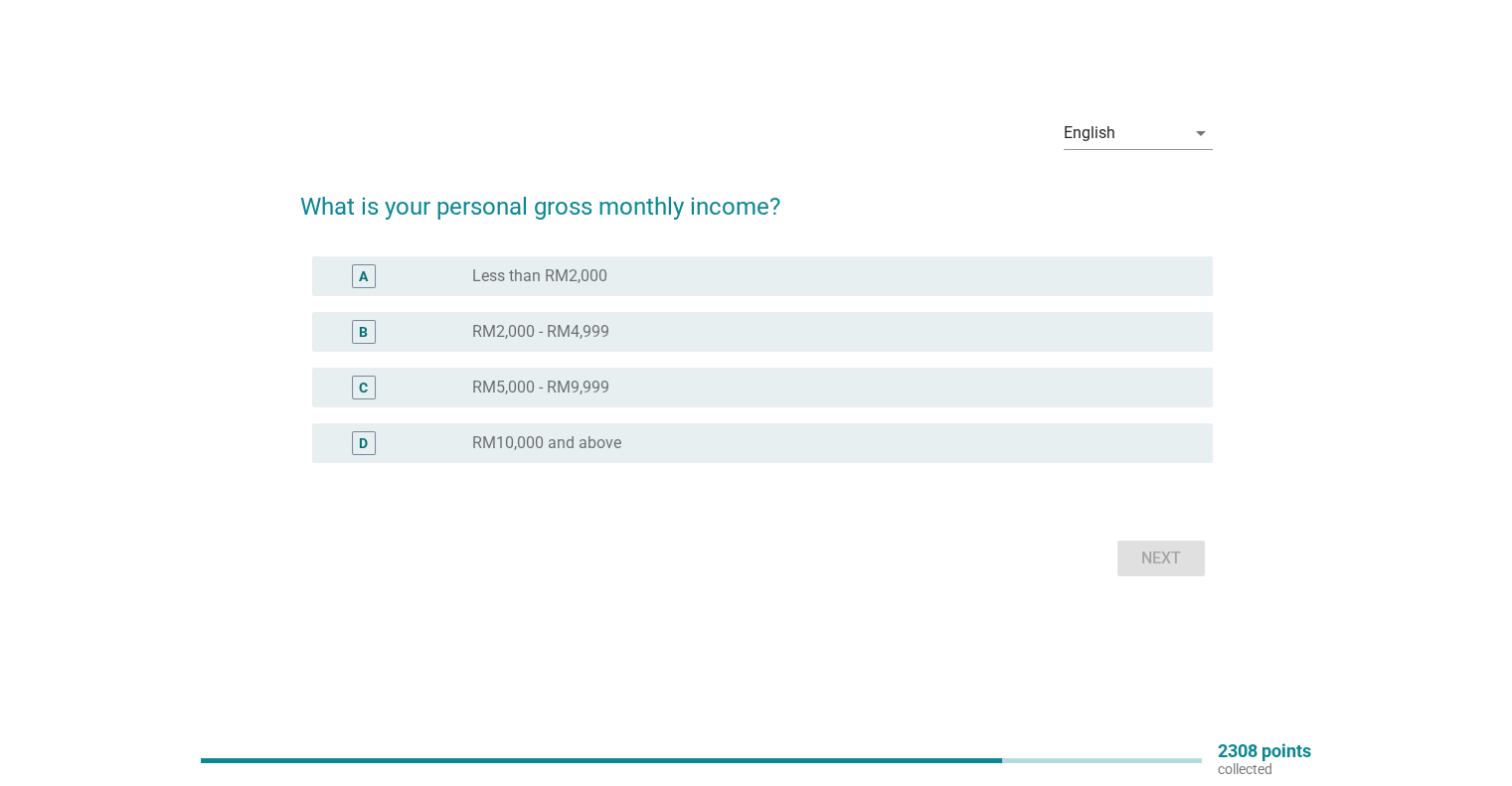 scroll, scrollTop: 0, scrollLeft: 0, axis: both 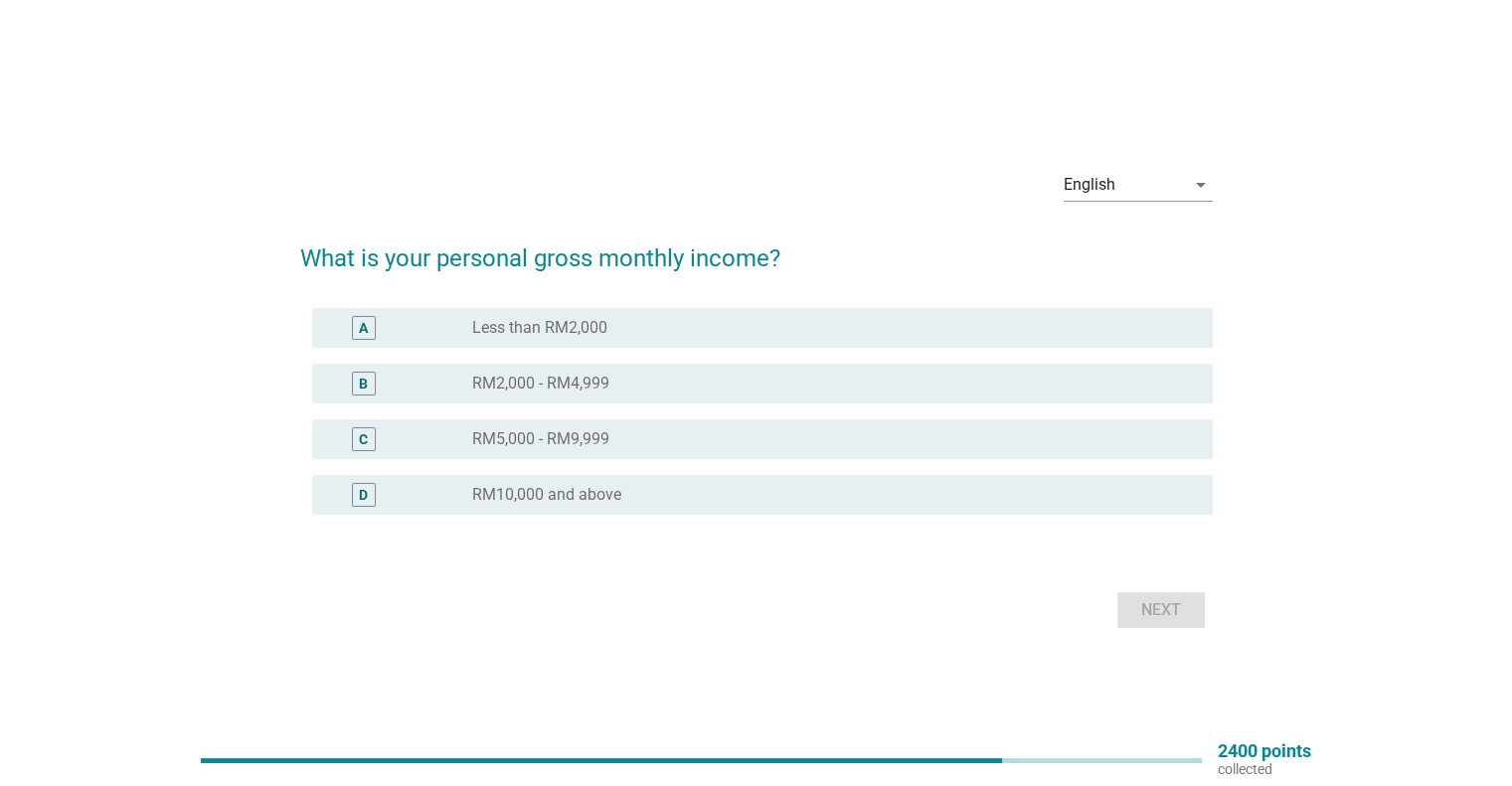 click on "radio_button_unchecked Less than RM2,000" at bounding box center (826, 328) 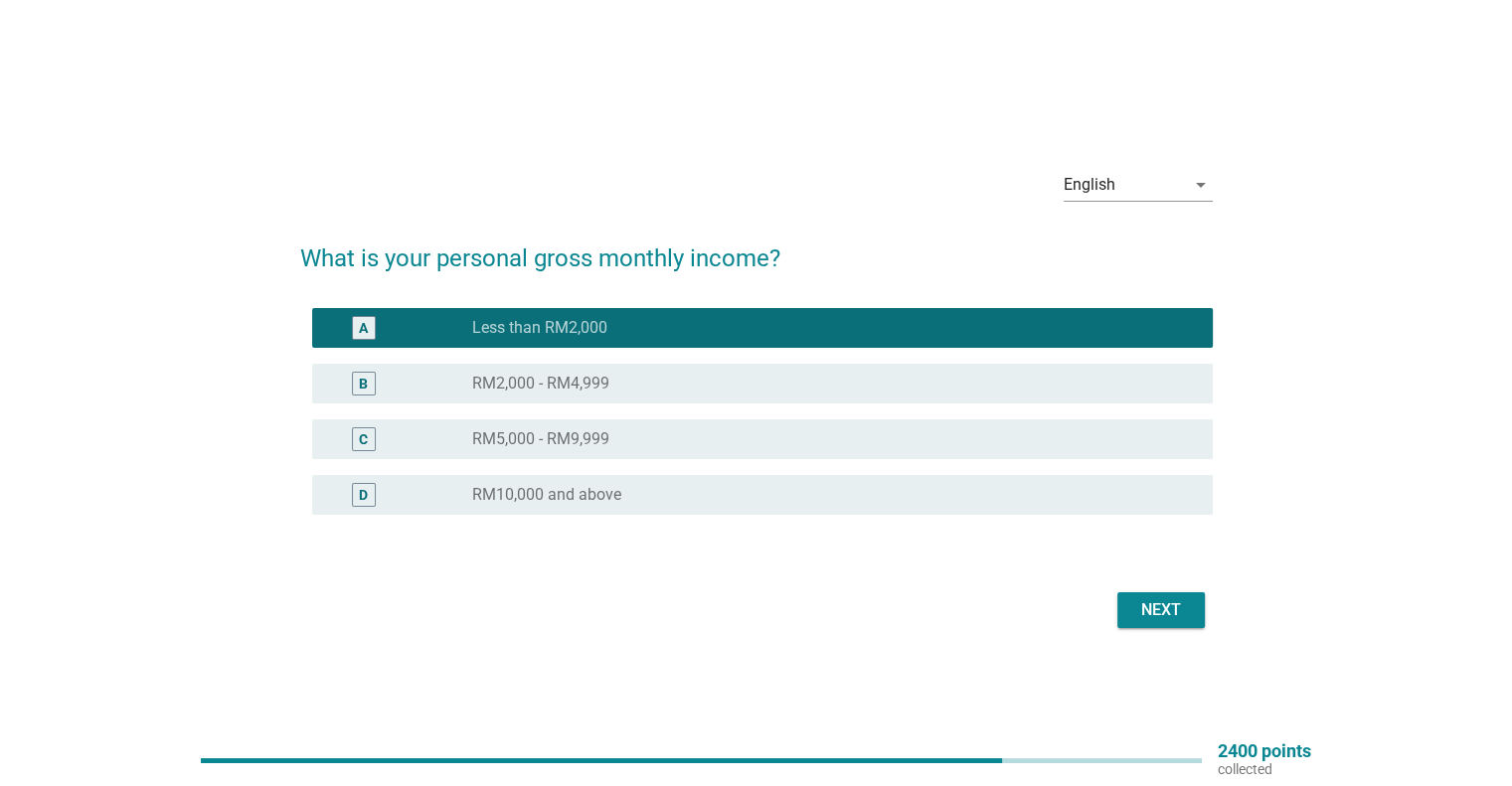 click on "Next" at bounding box center (1161, 610) 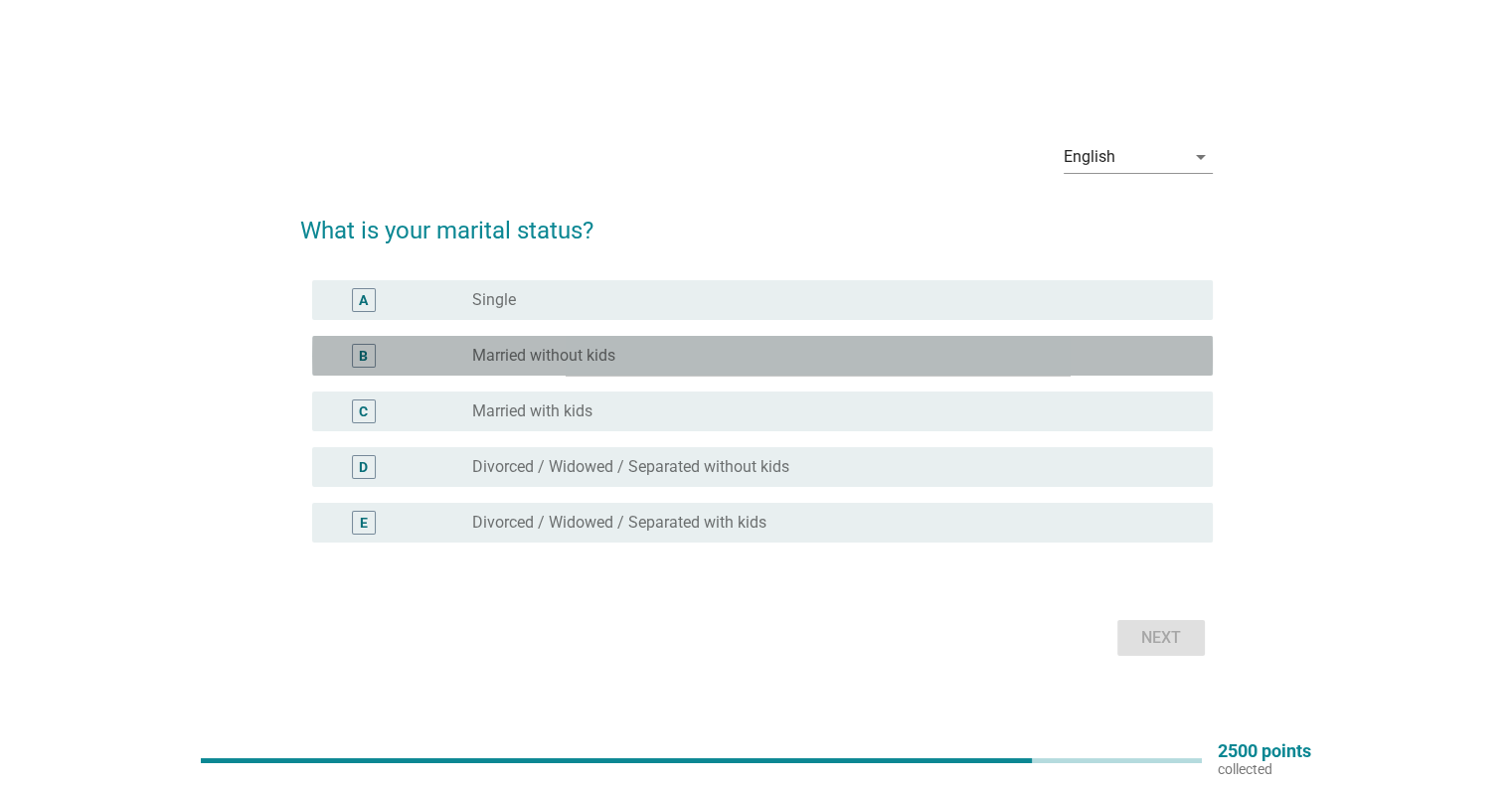 drag, startPoint x: 540, startPoint y: 362, endPoint x: 545, endPoint y: 373, distance: 12.083046 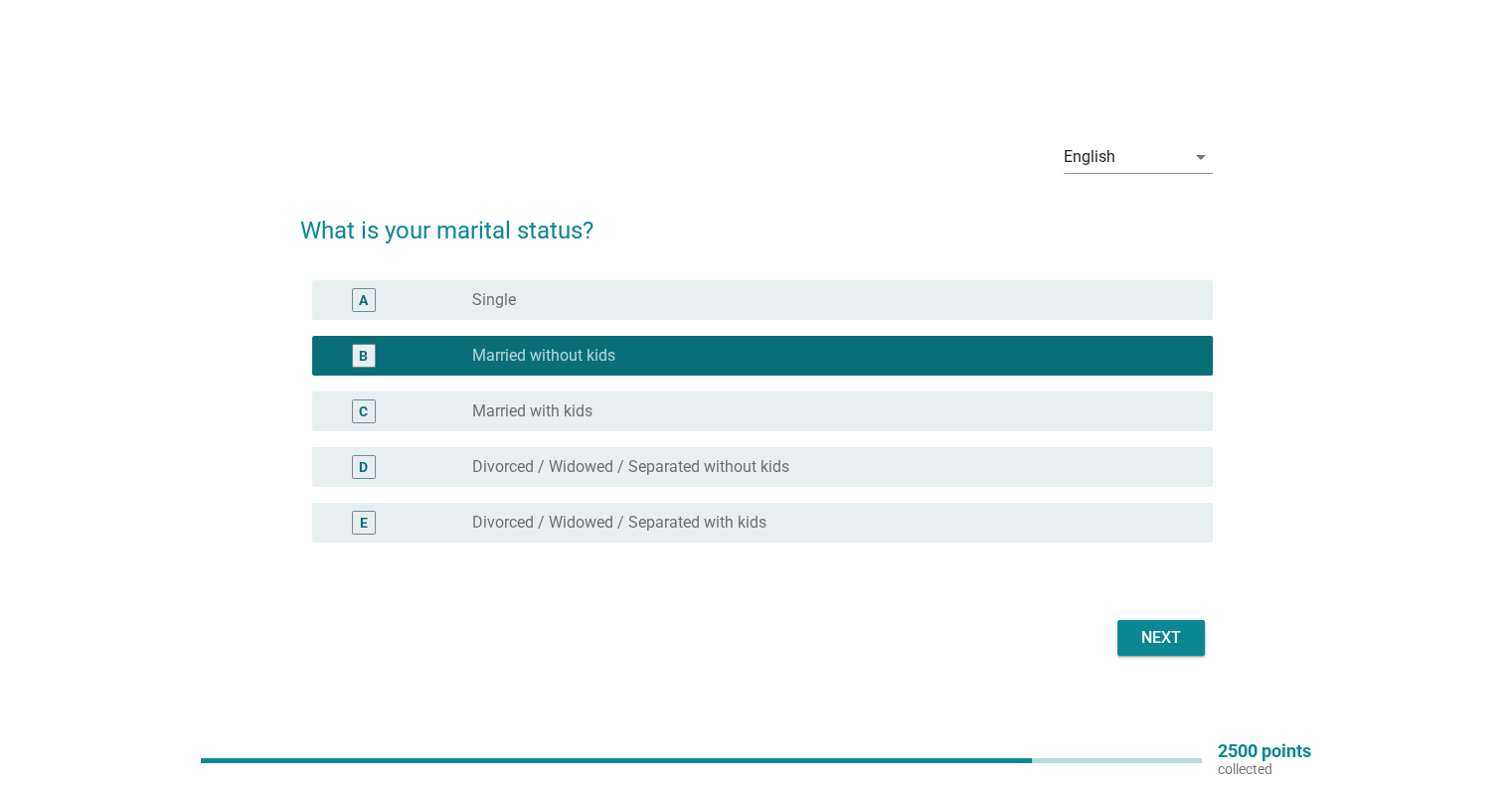 click on "Married with kids" at bounding box center [532, 411] 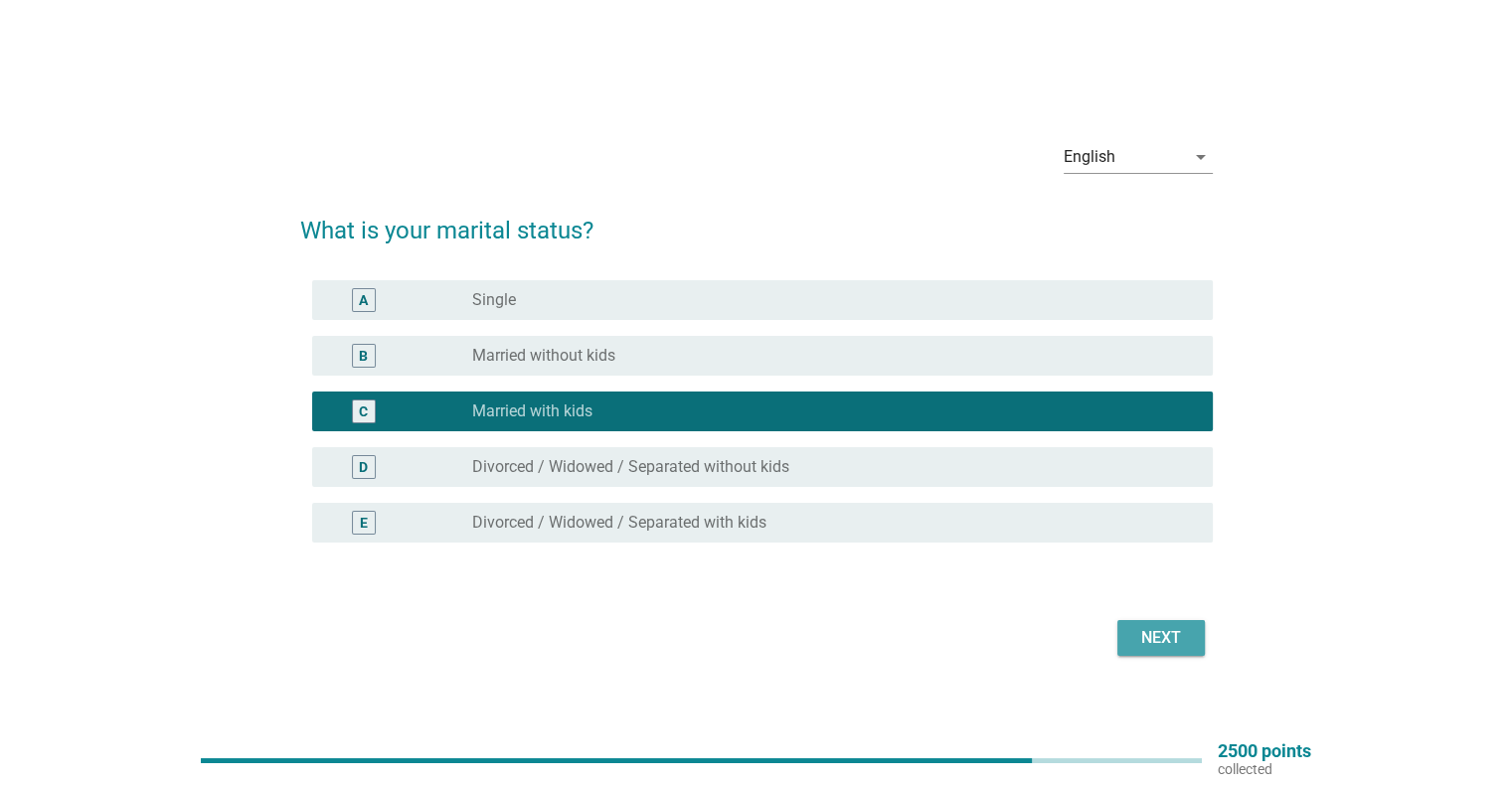 click on "Next" at bounding box center (1161, 638) 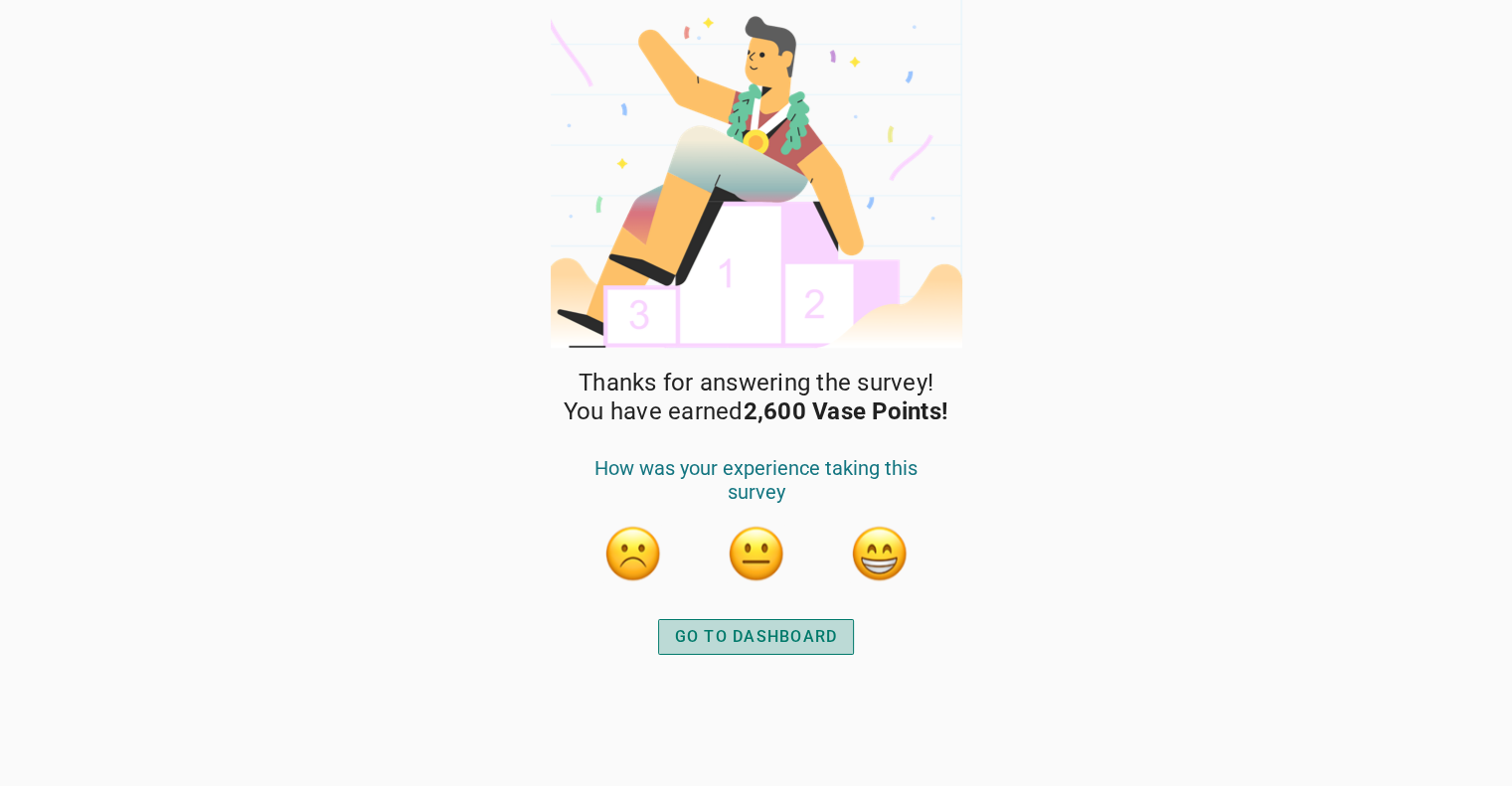 click on "GO TO DASHBOARD" at bounding box center (756, 637) 